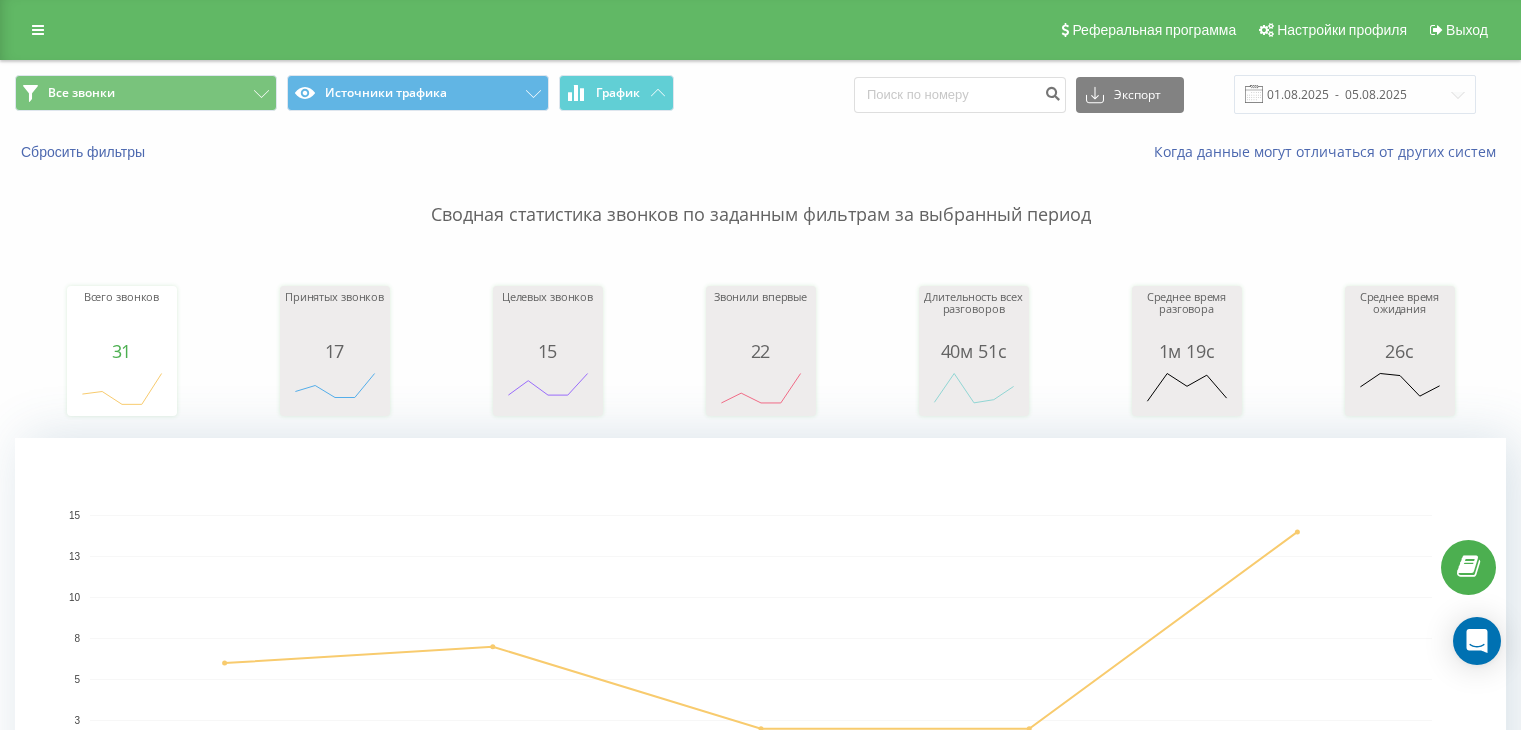 scroll, scrollTop: 320, scrollLeft: 0, axis: vertical 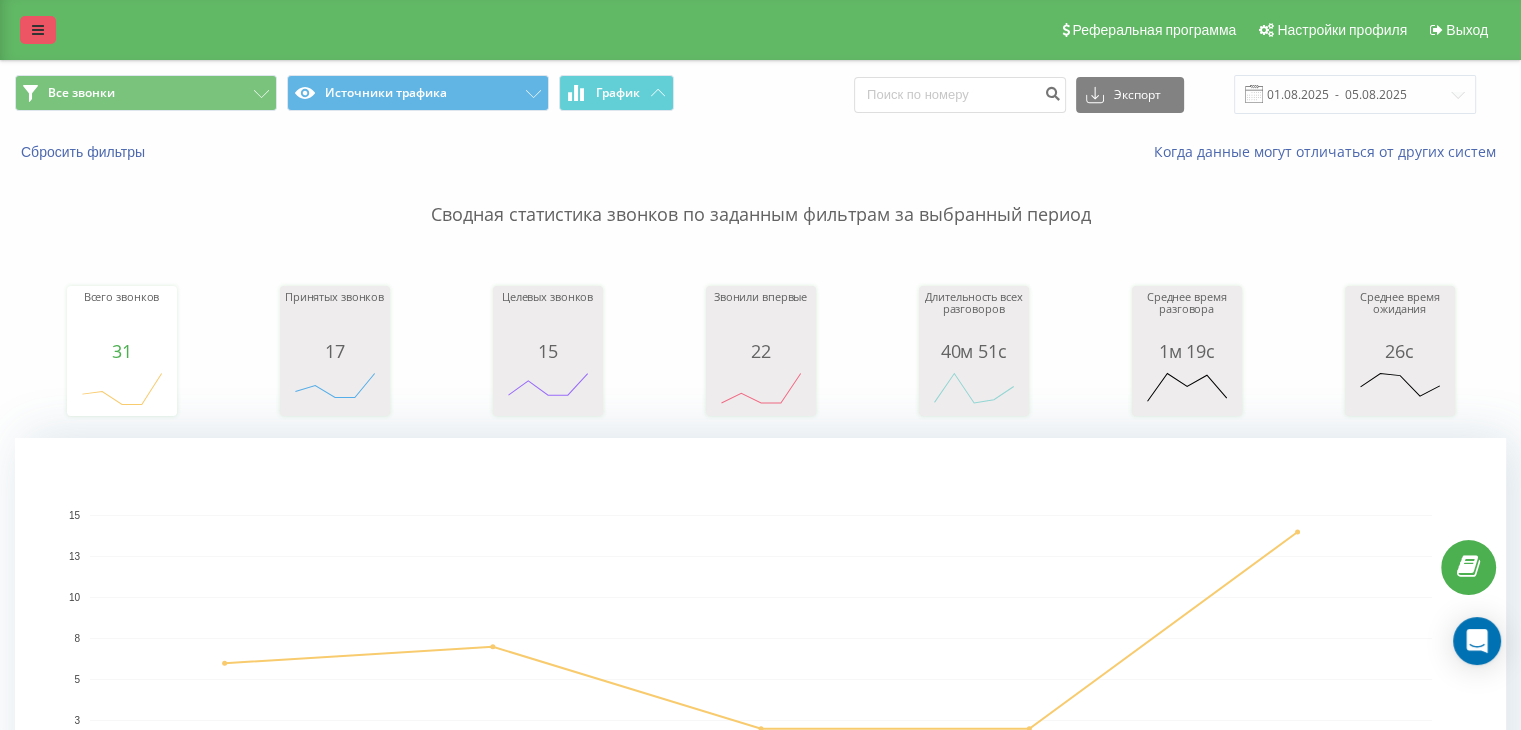 click at bounding box center (38, 30) 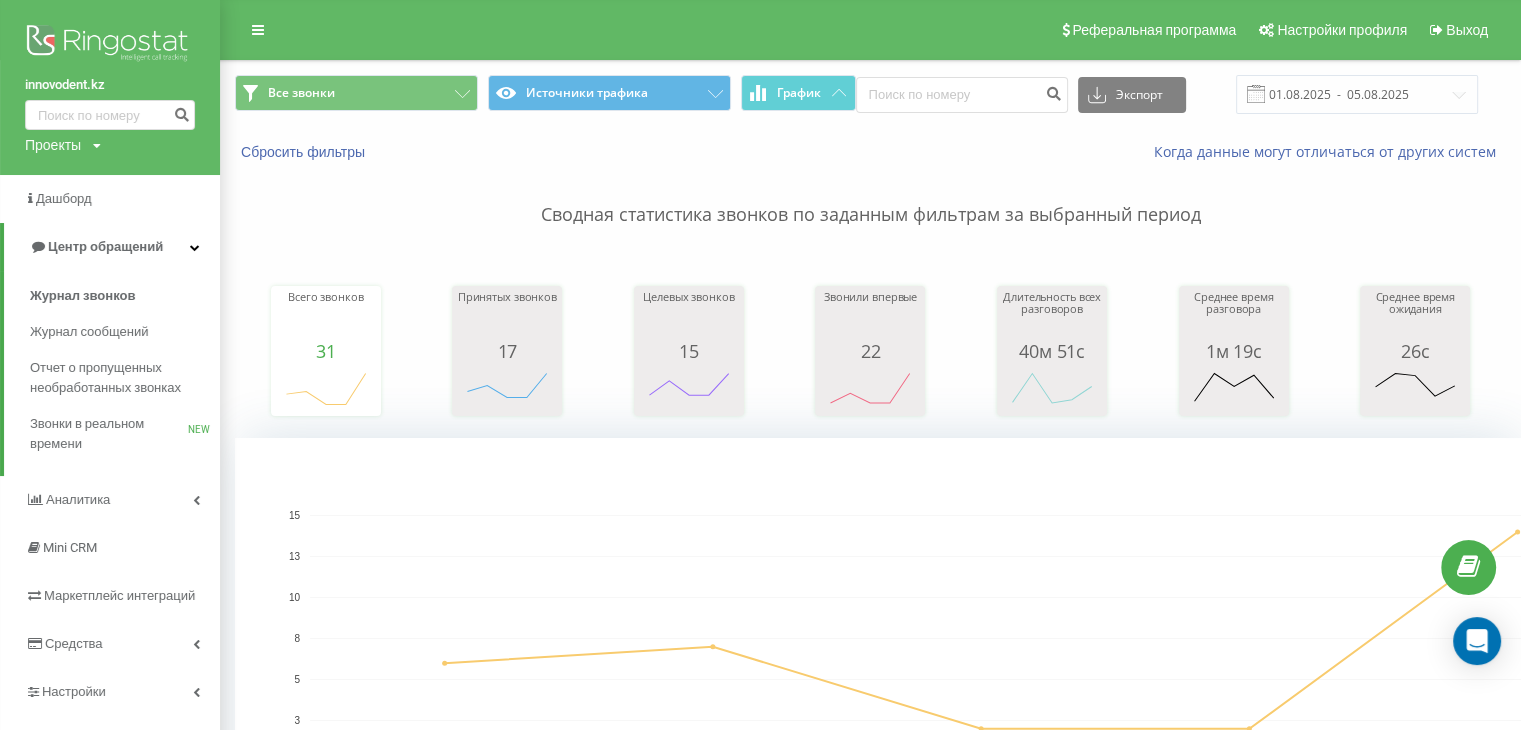 click at bounding box center (110, 45) 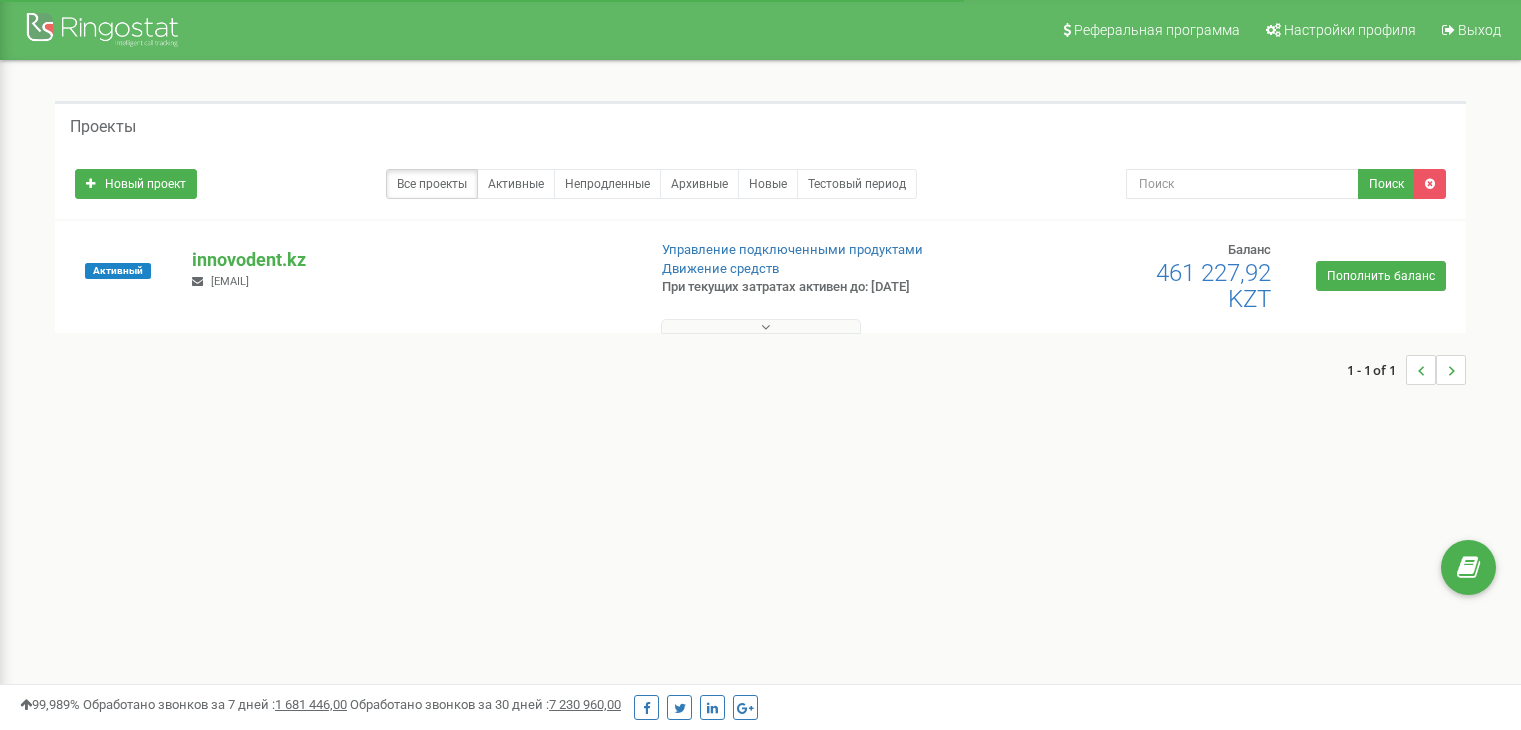 scroll, scrollTop: 0, scrollLeft: 0, axis: both 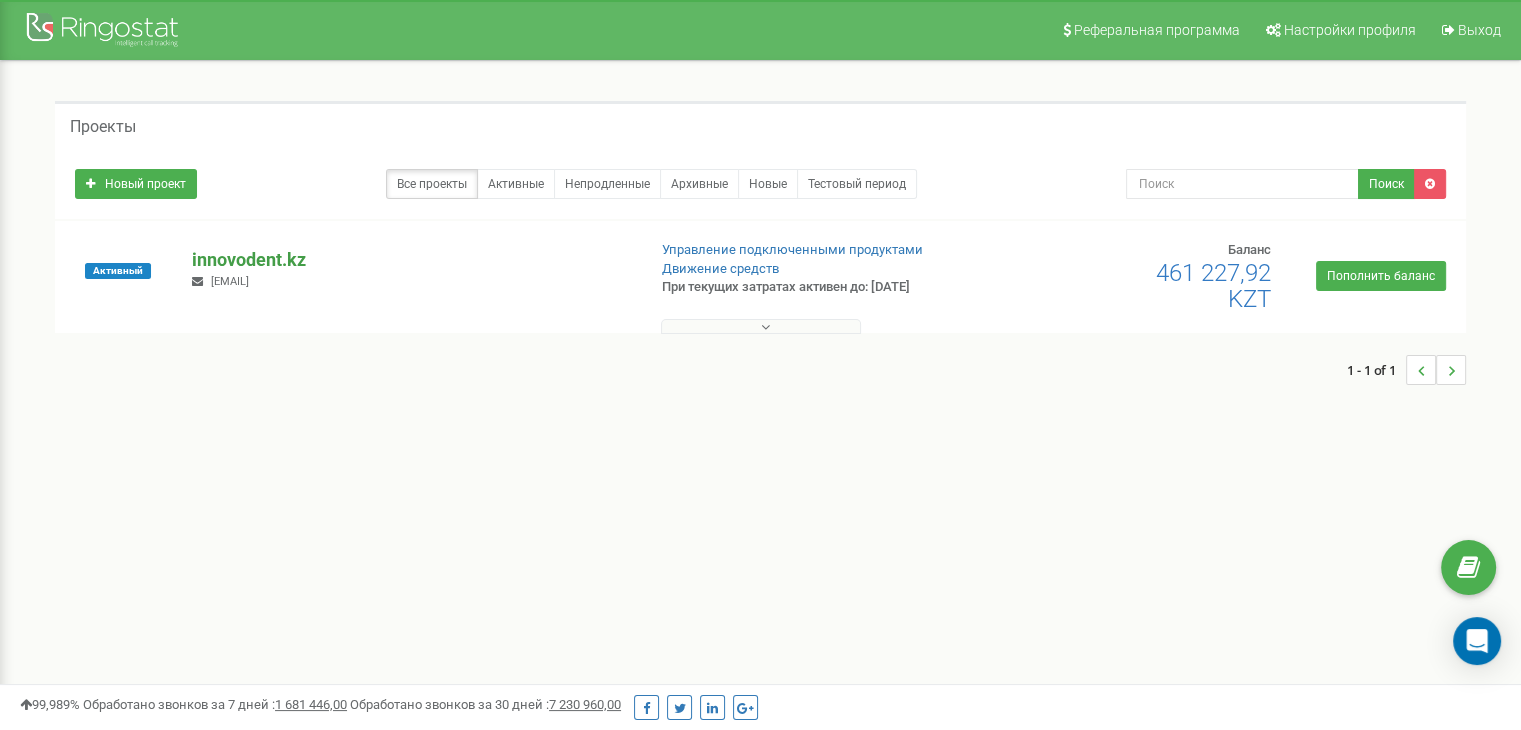 click on "innovodent.kz" at bounding box center (410, 260) 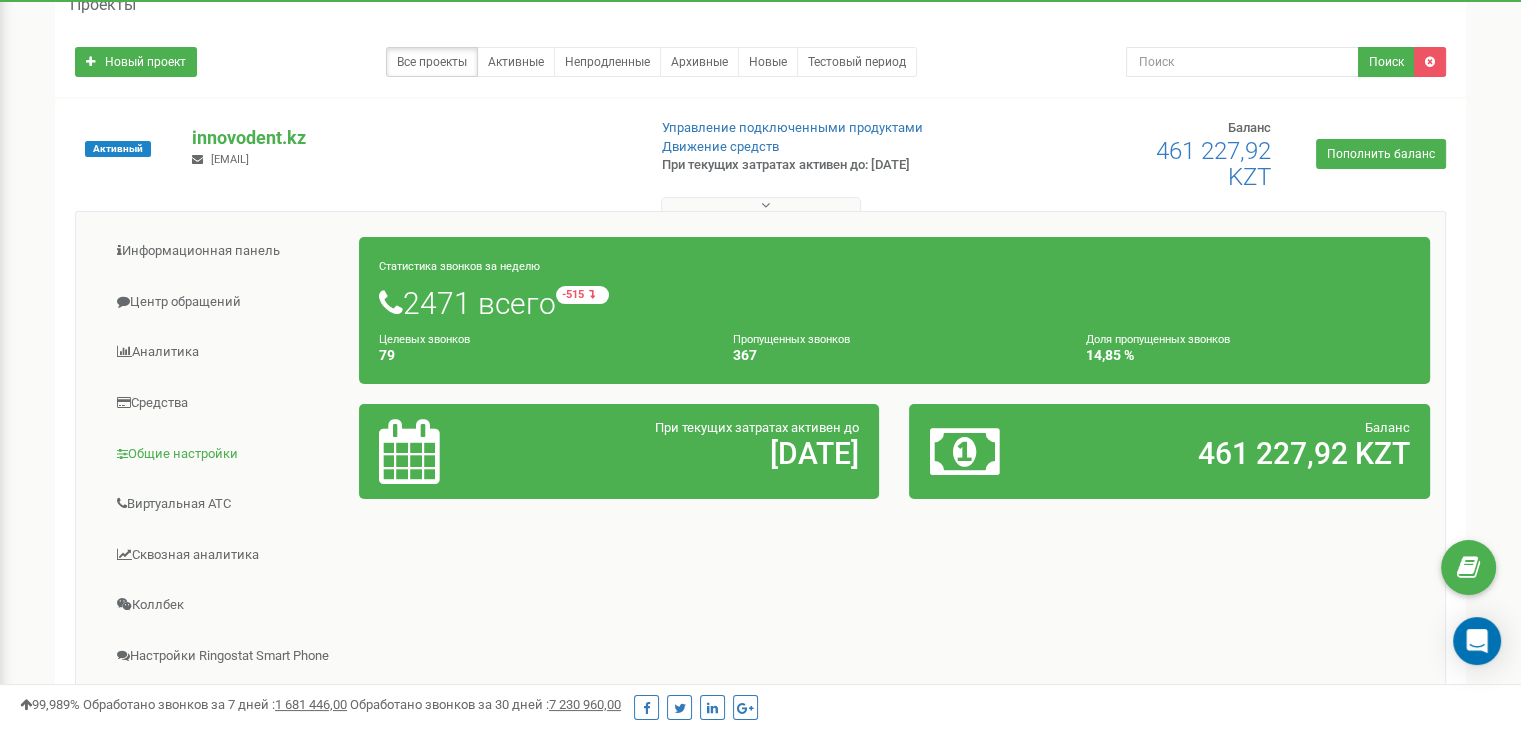 scroll, scrollTop: 200, scrollLeft: 0, axis: vertical 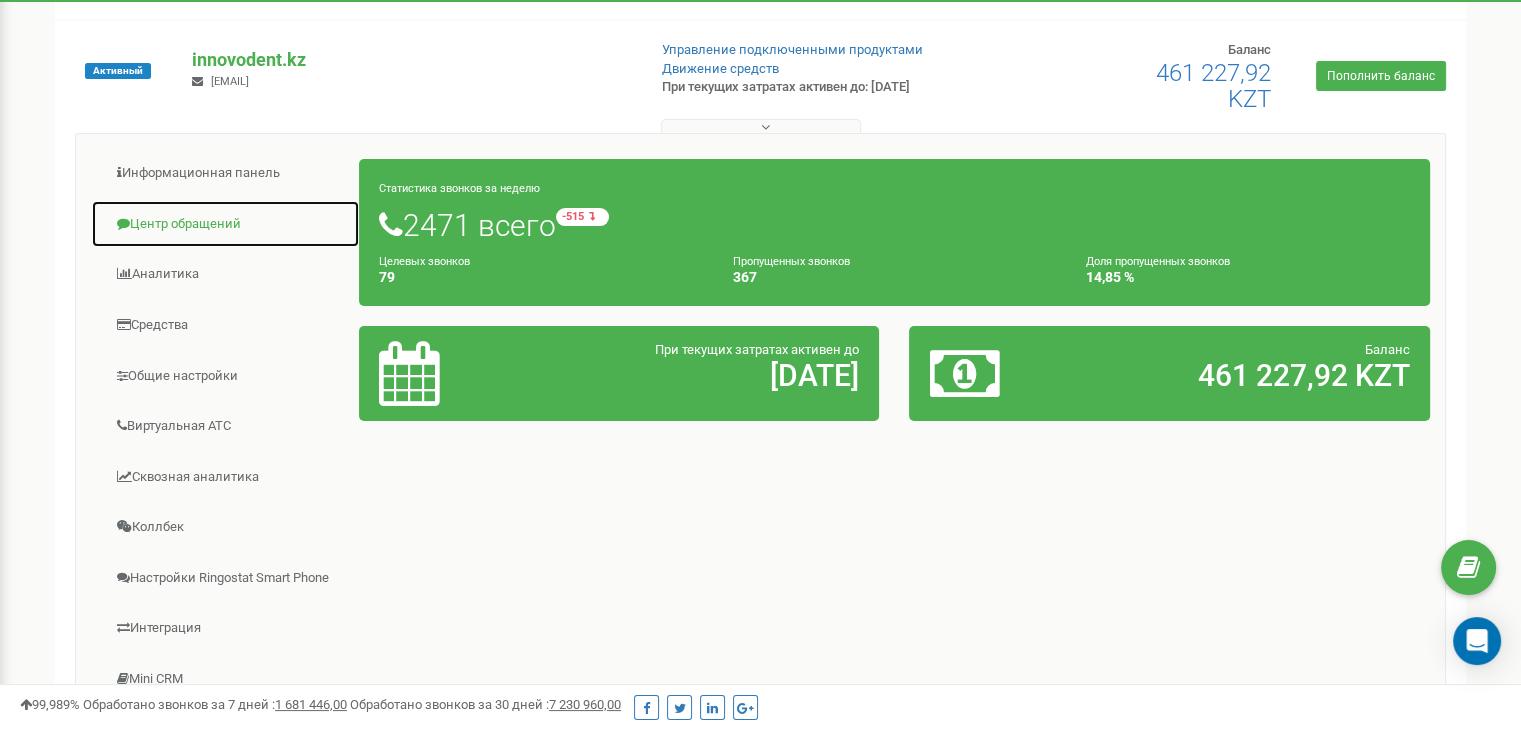 click on "Центр обращений" at bounding box center (225, 224) 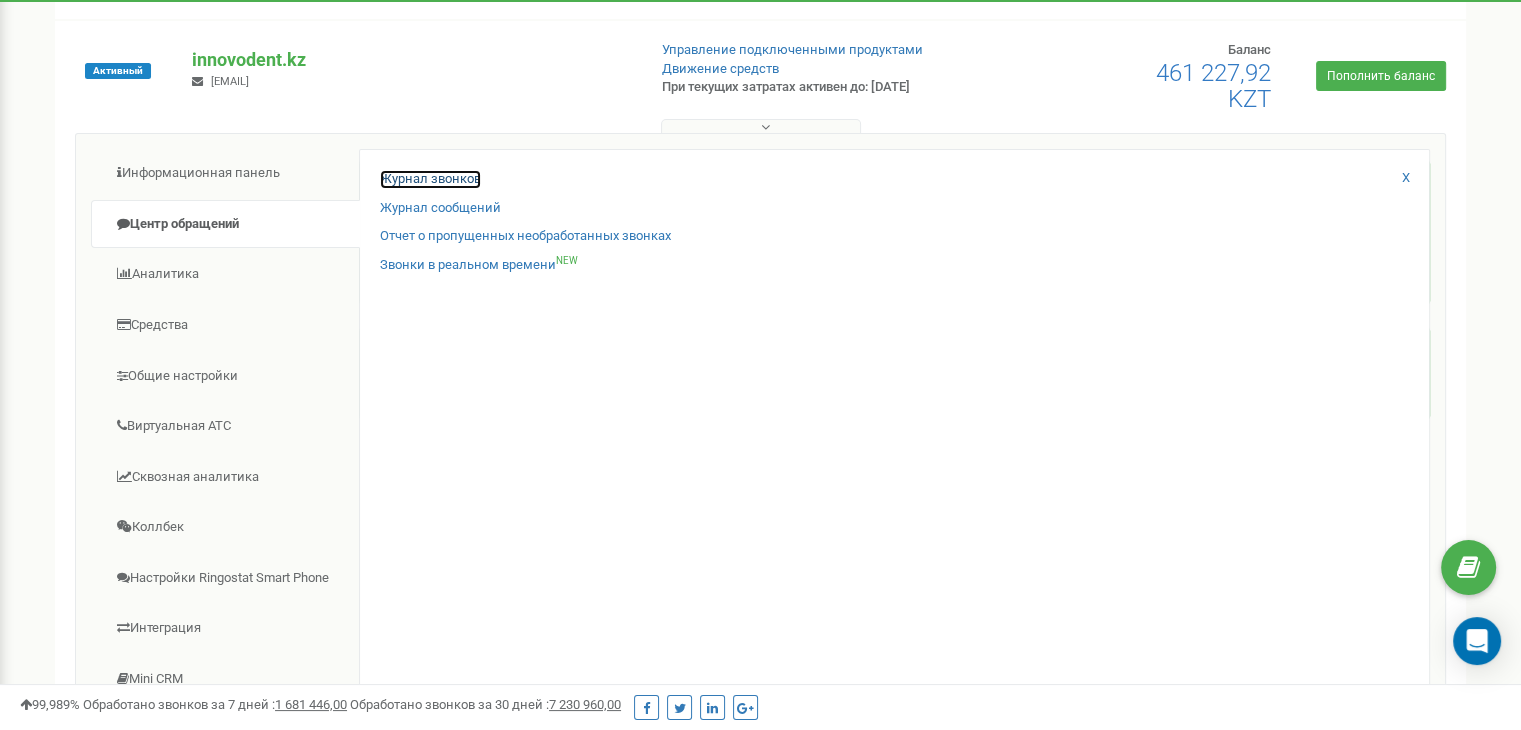 click on "Журнал звонков" at bounding box center [430, 179] 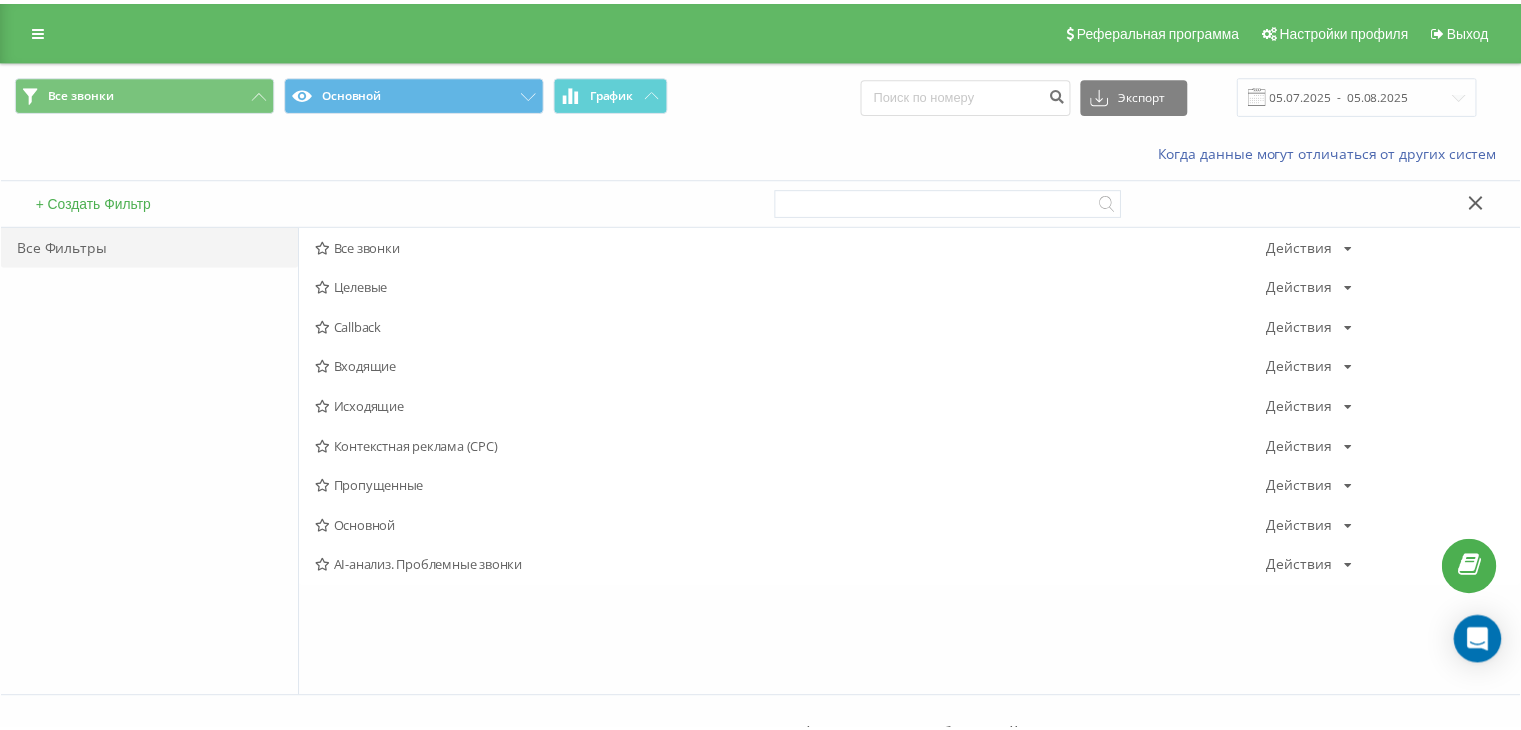 scroll, scrollTop: 0, scrollLeft: 0, axis: both 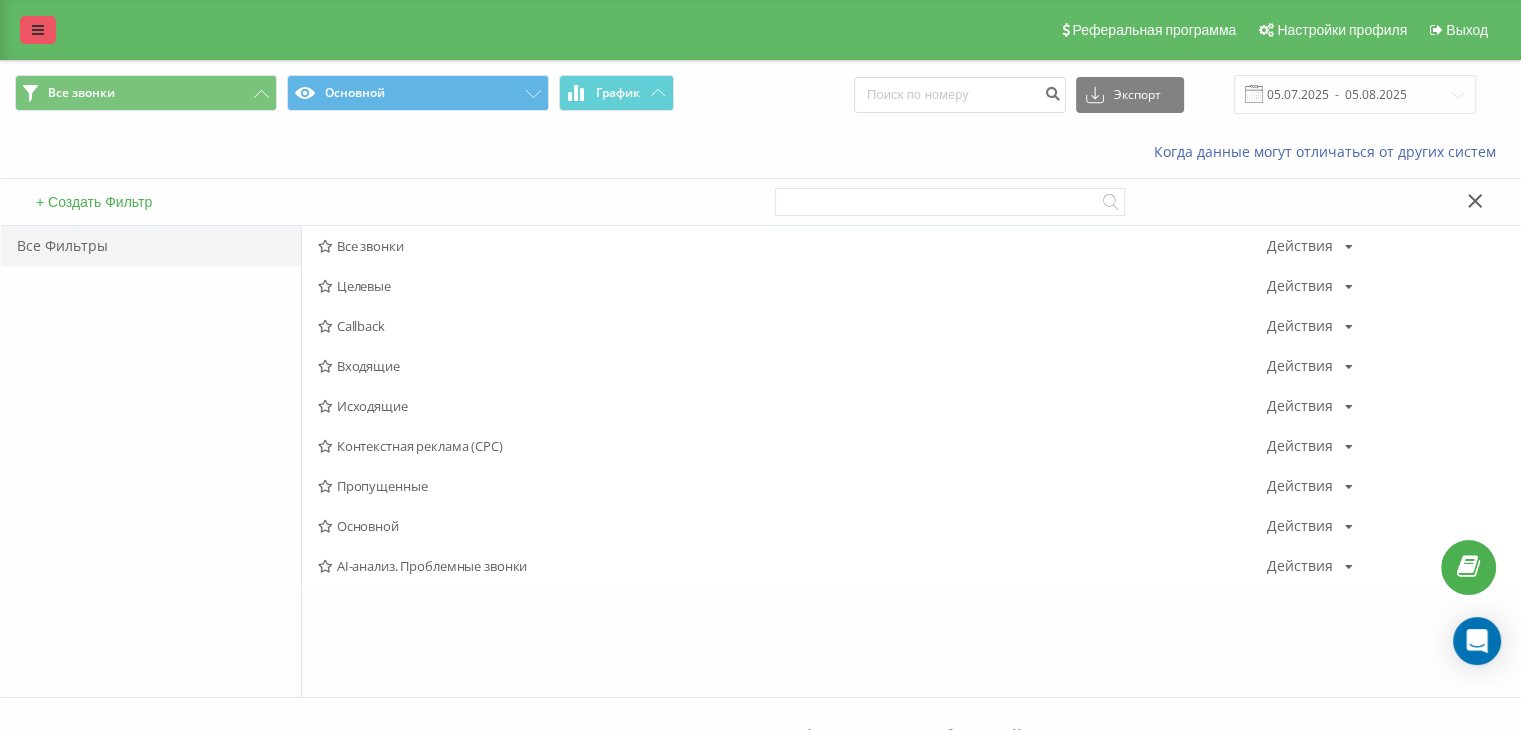 click at bounding box center (38, 30) 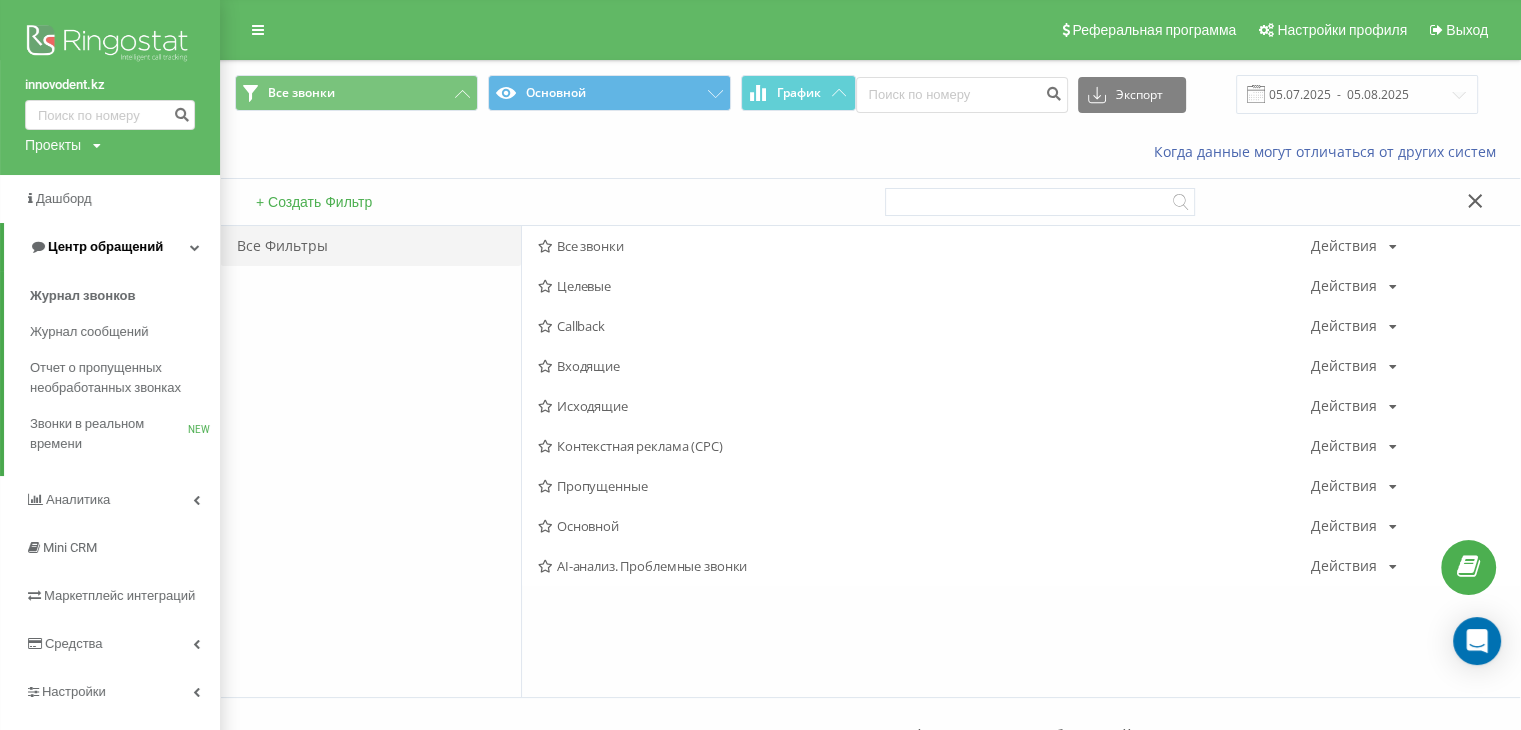 click on "Центр обращений" at bounding box center [105, 246] 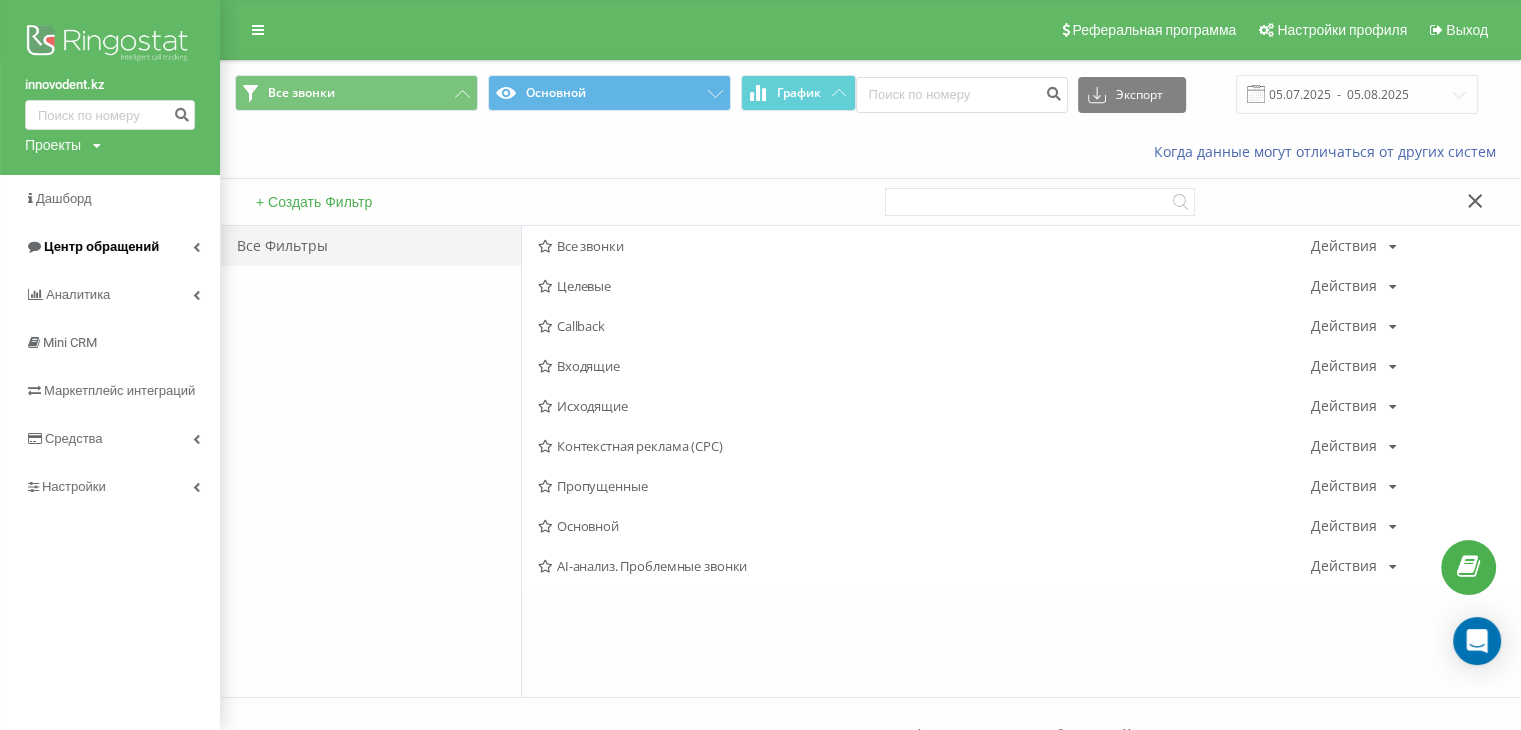 click on "Центр обращений" at bounding box center (101, 246) 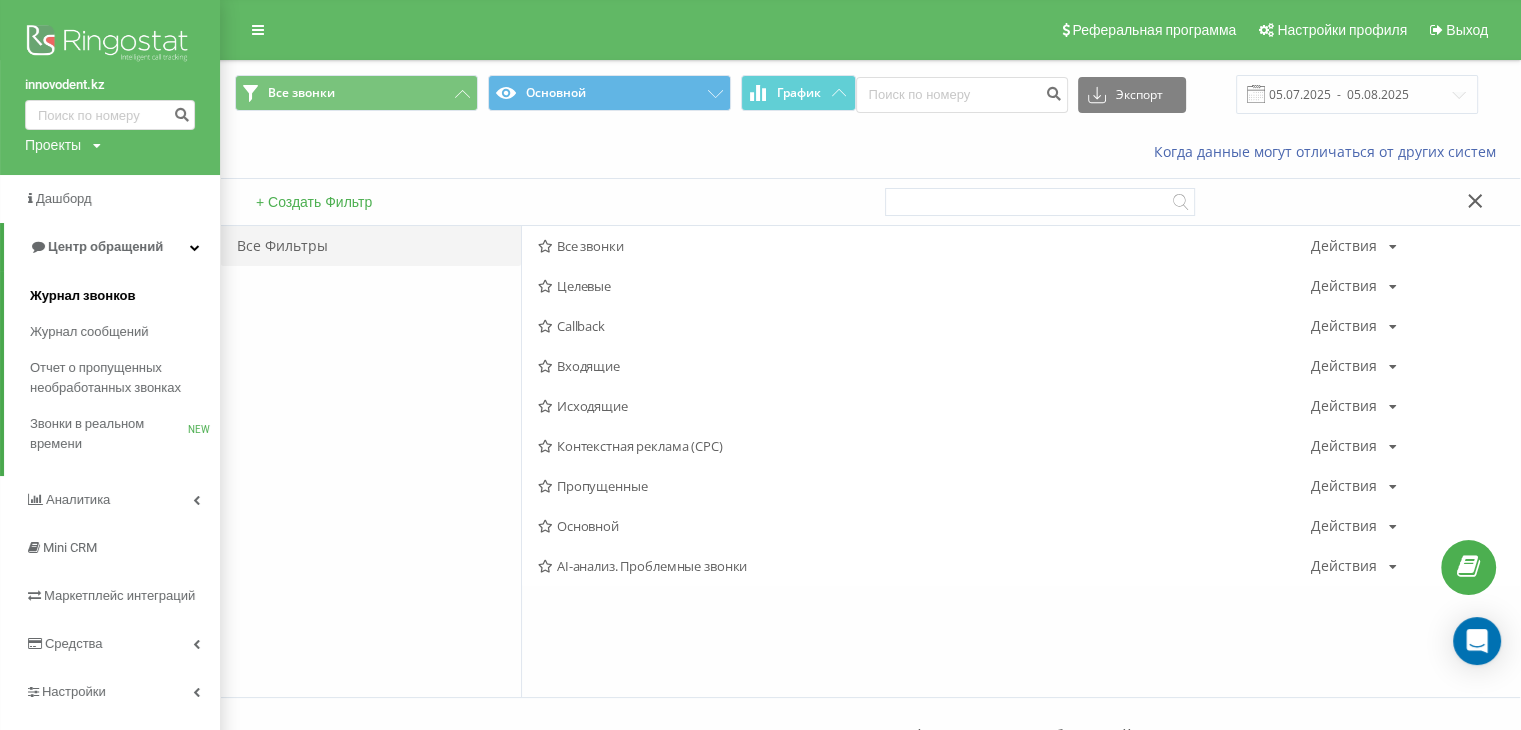 click on "Журнал звонков" at bounding box center [82, 296] 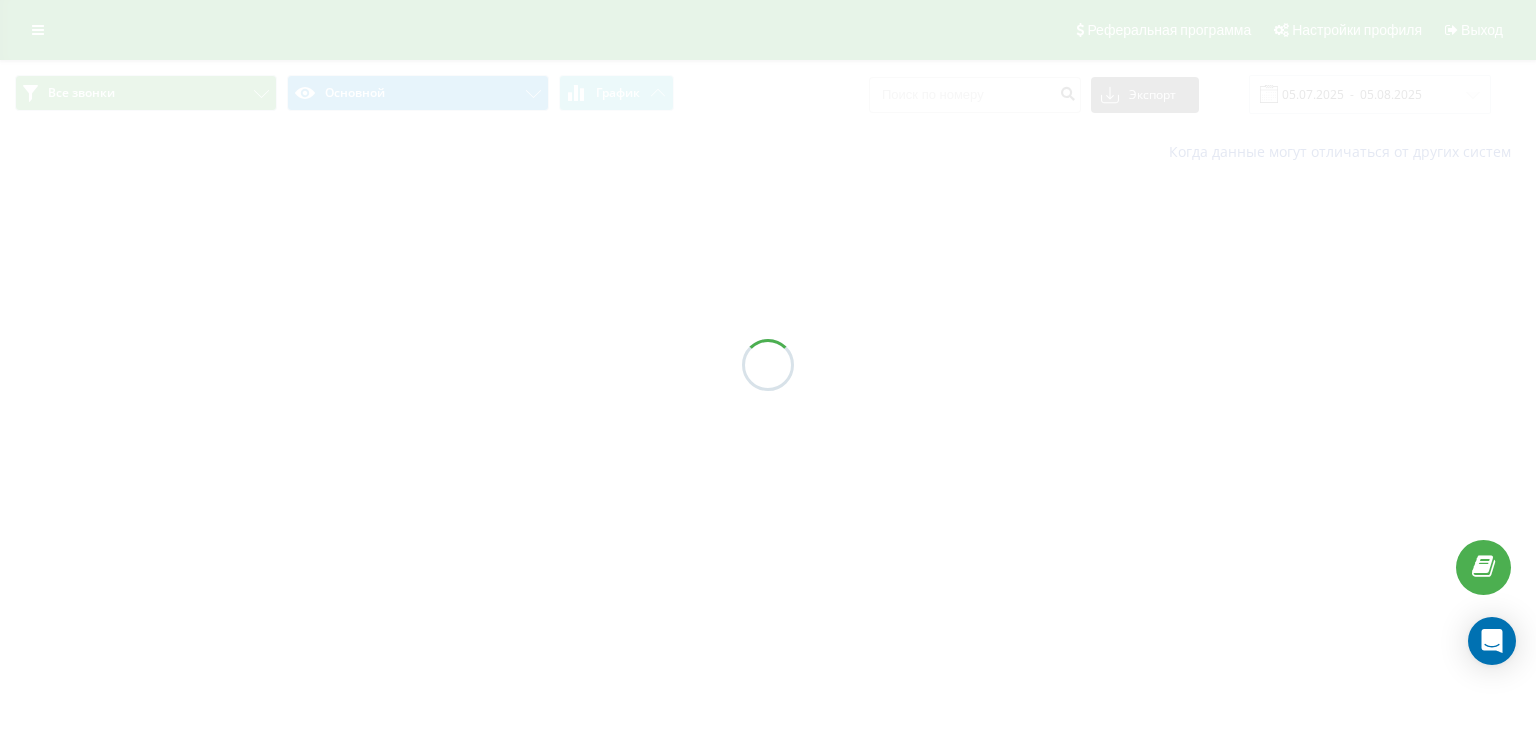 scroll, scrollTop: 0, scrollLeft: 0, axis: both 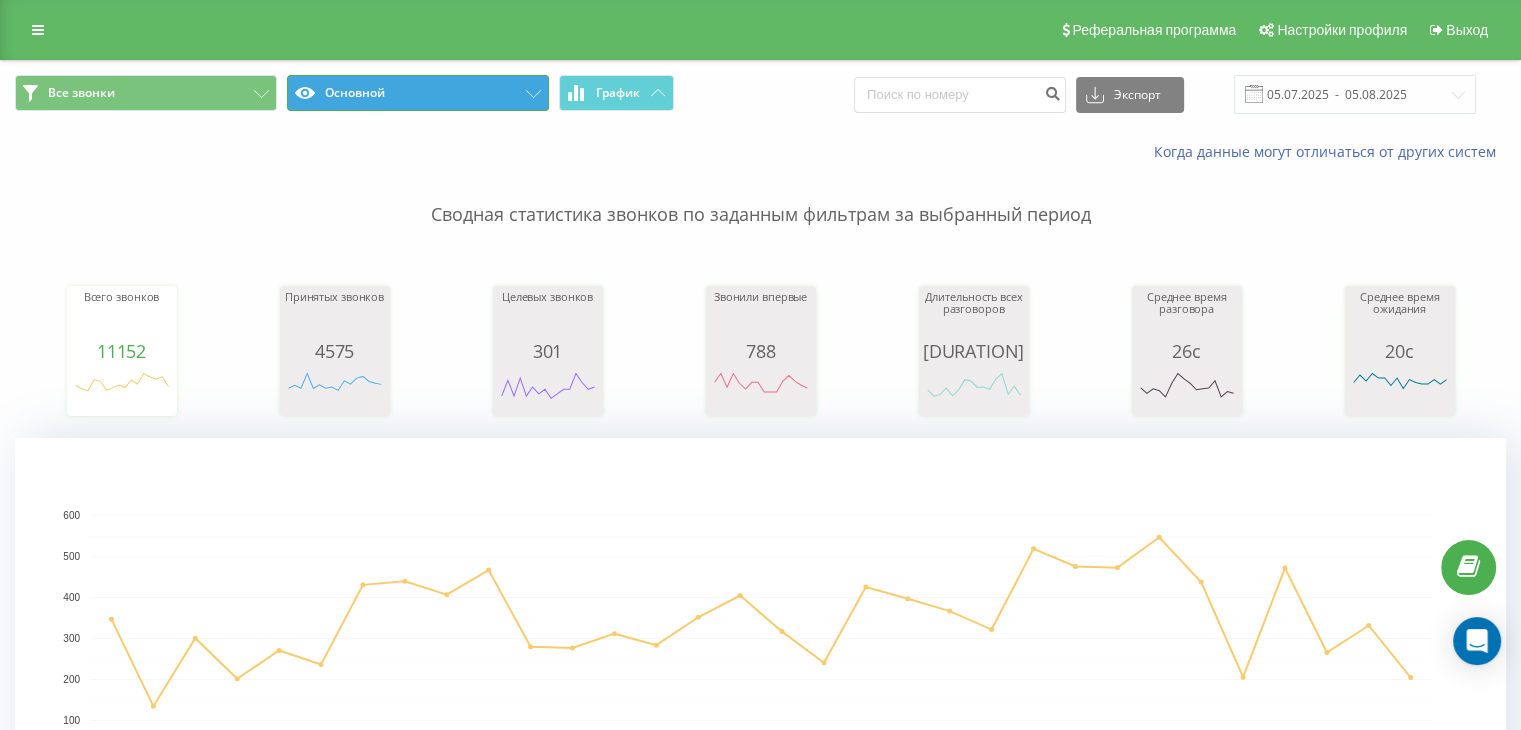 click on "Основной" at bounding box center (418, 93) 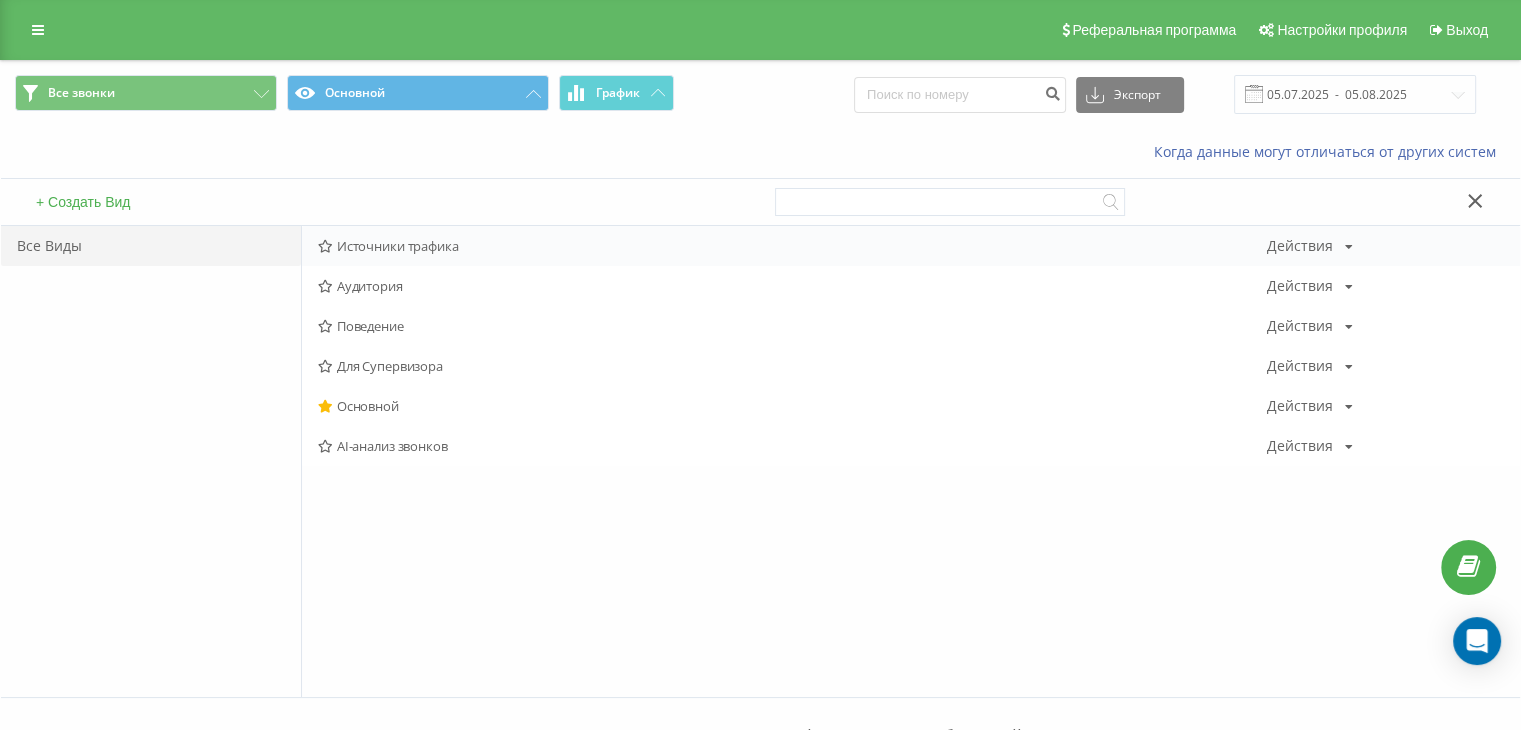 click on "Источники трафика" at bounding box center (792, 246) 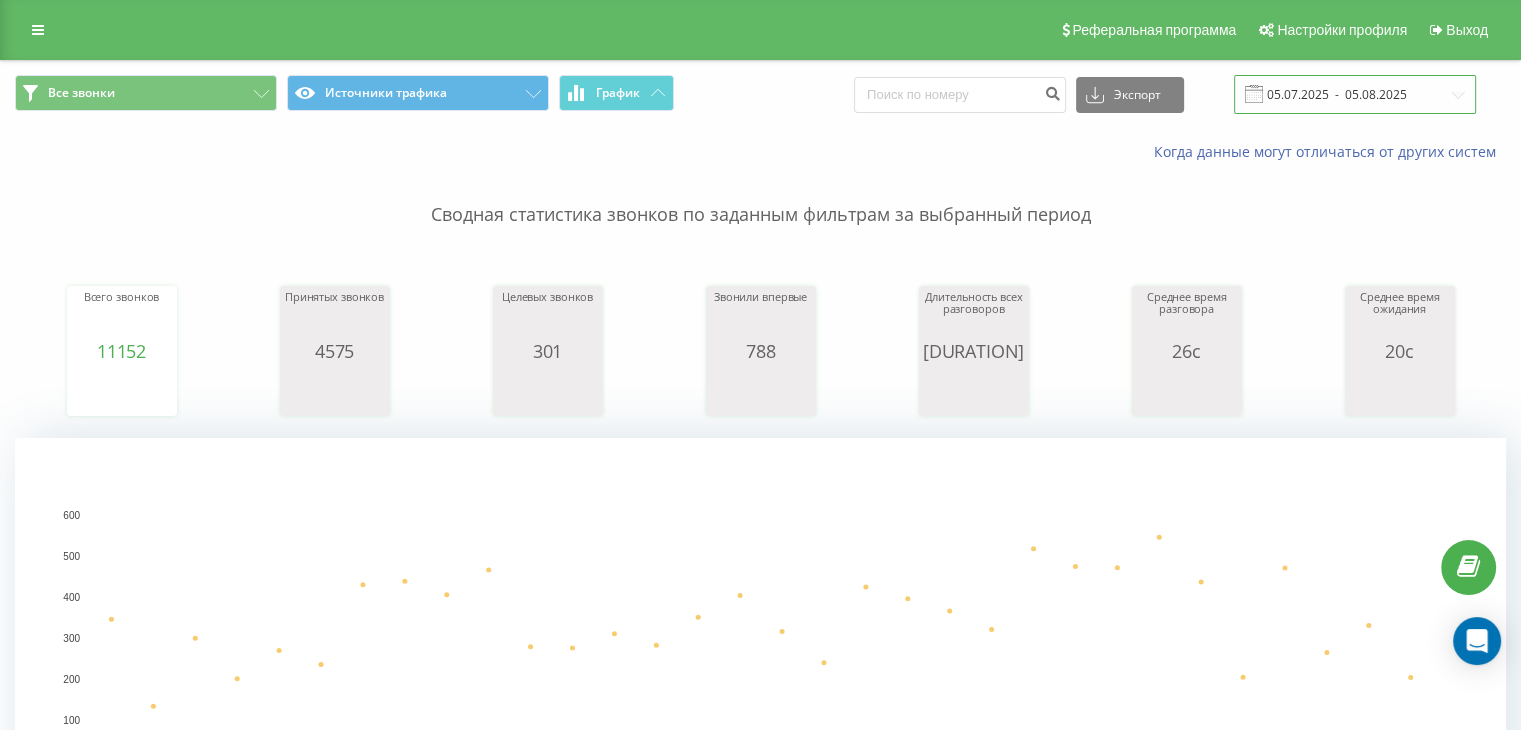 click on "05.07.2025  -  05.08.2025" at bounding box center [1355, 94] 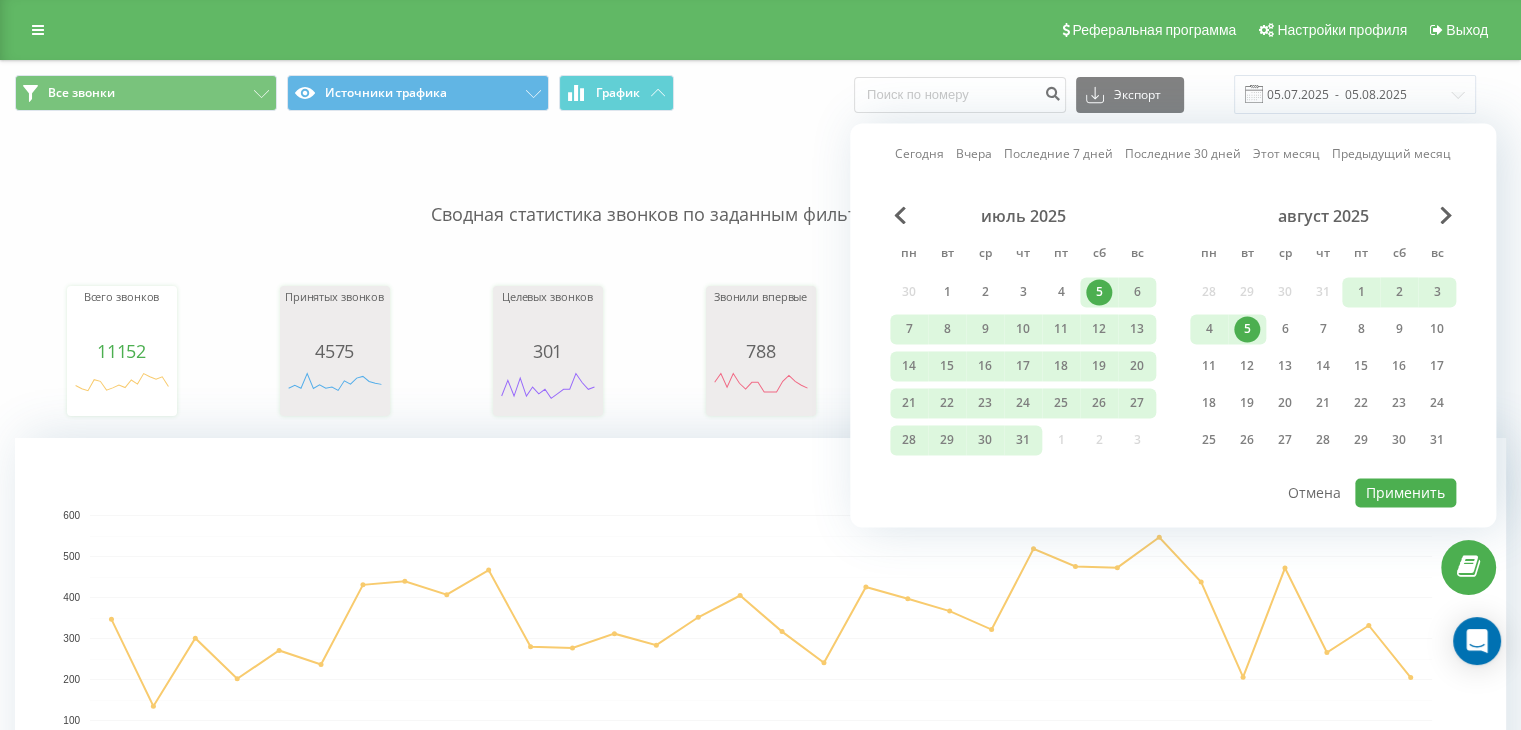 click on "5" at bounding box center [1099, 292] 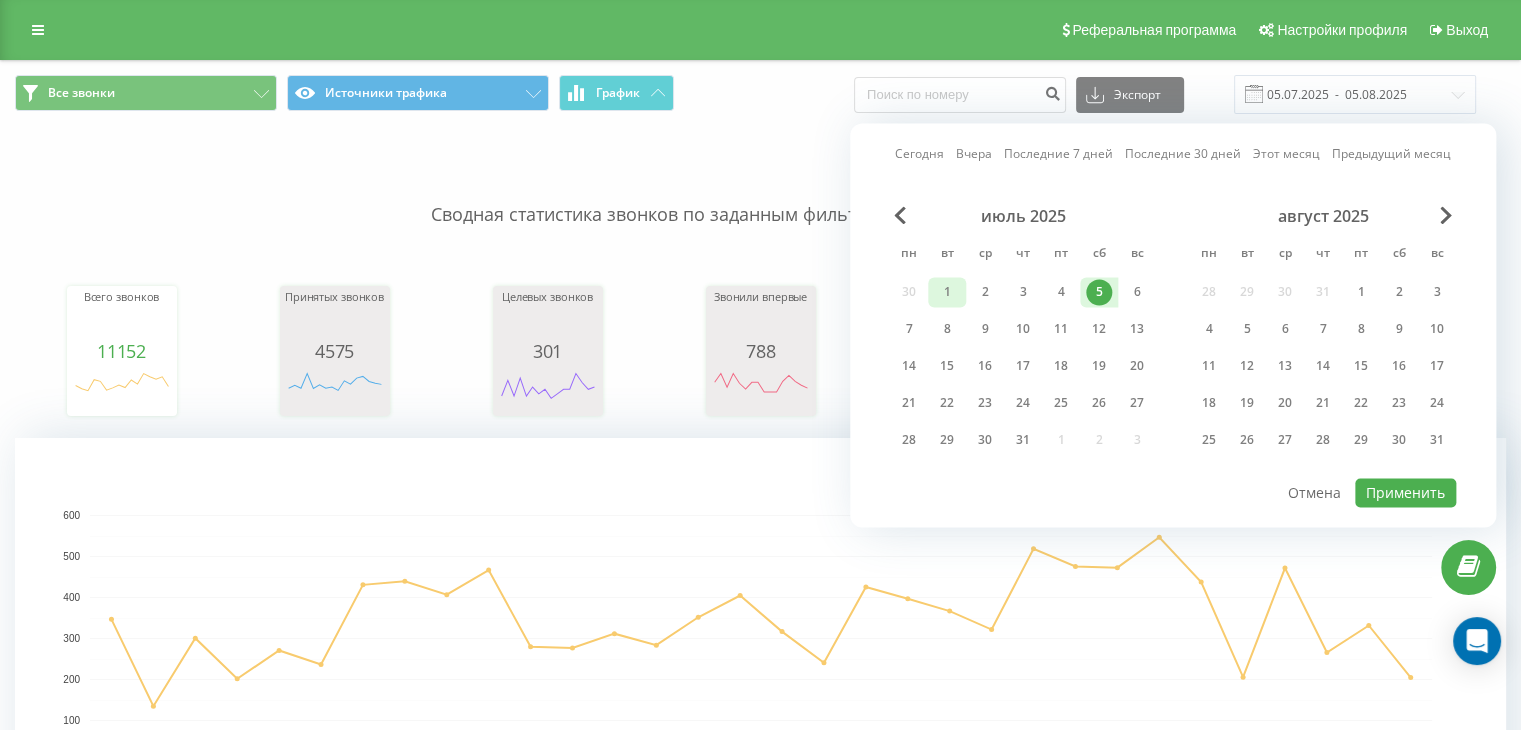 click on "1" at bounding box center [947, 292] 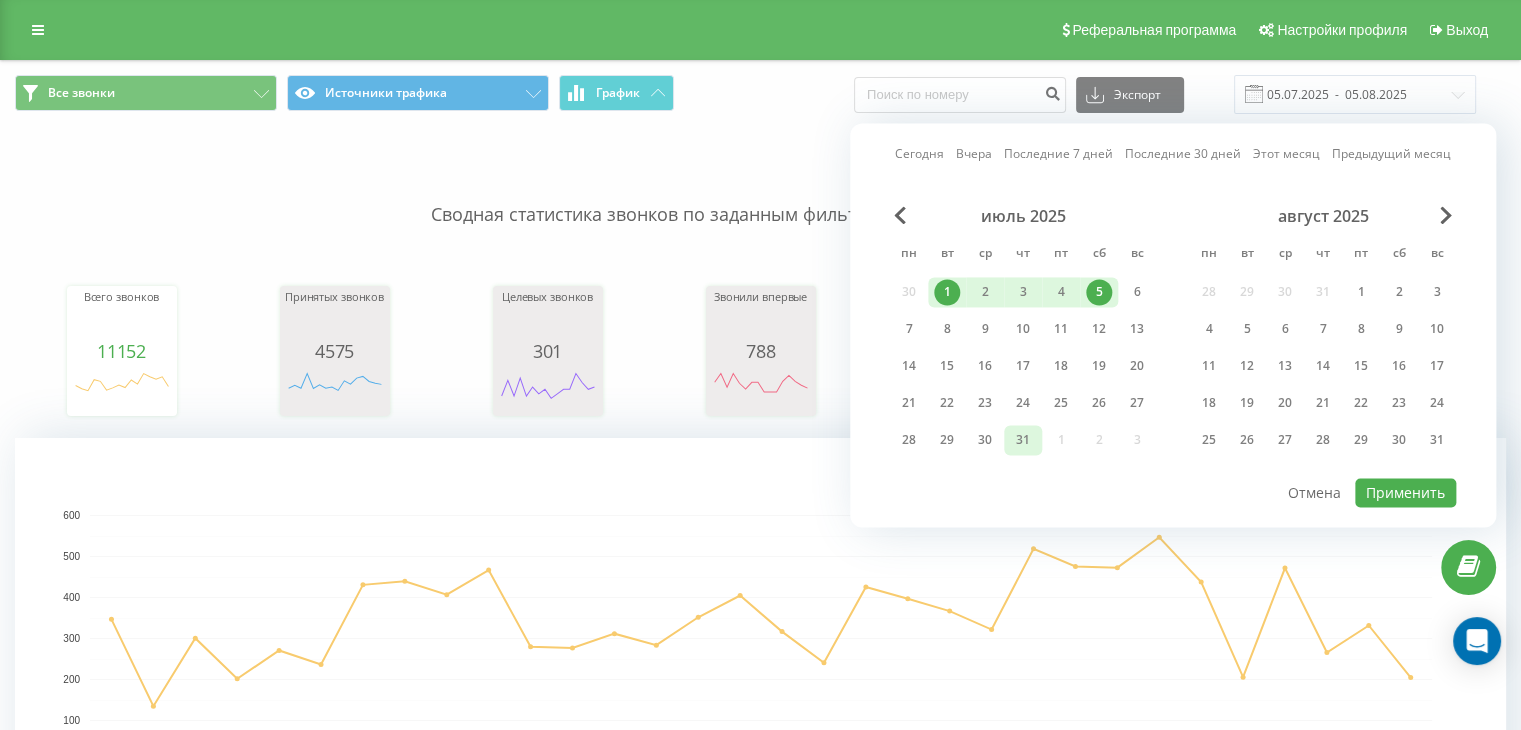 click on "31" at bounding box center (1023, 440) 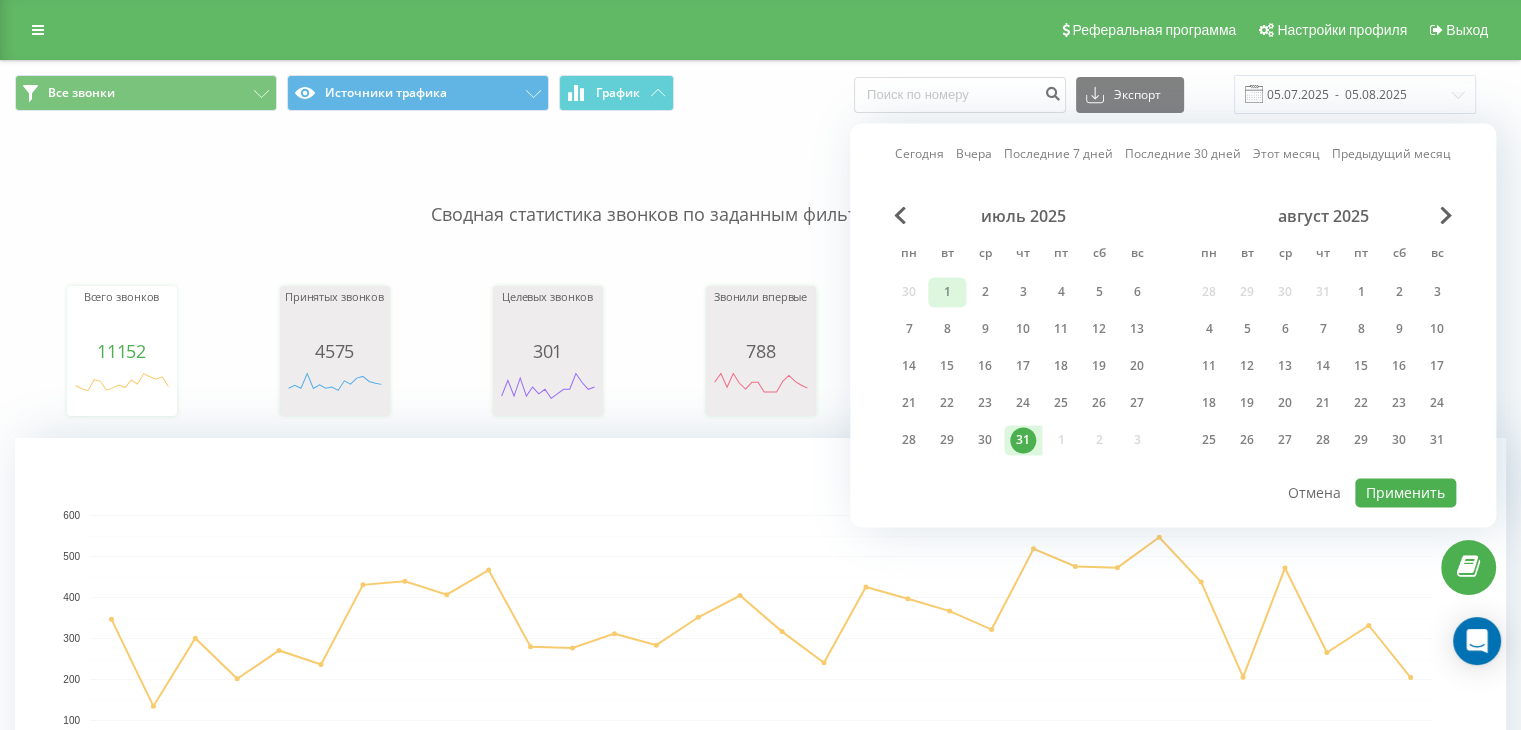 click on "1" at bounding box center (947, 292) 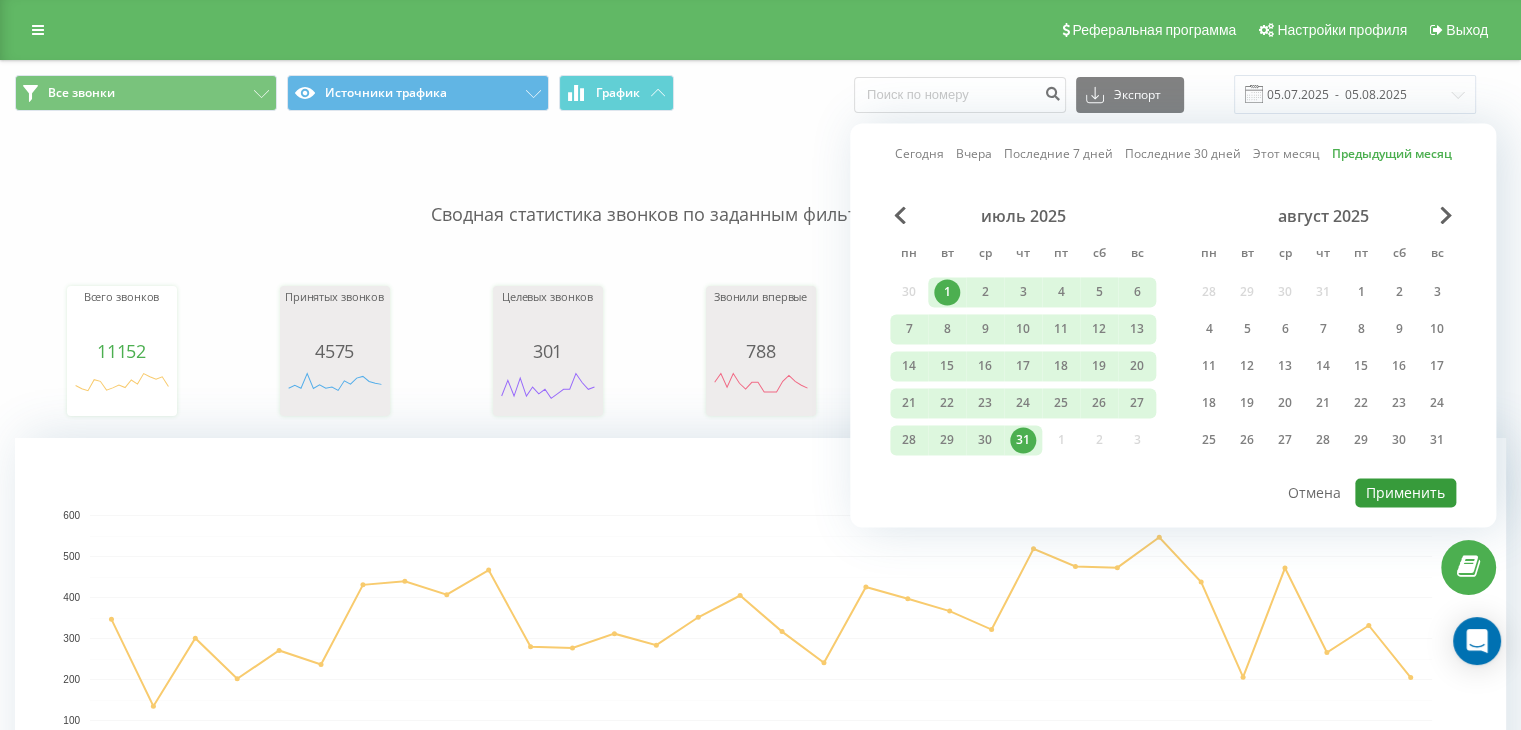 click on "Применить" at bounding box center [1405, 492] 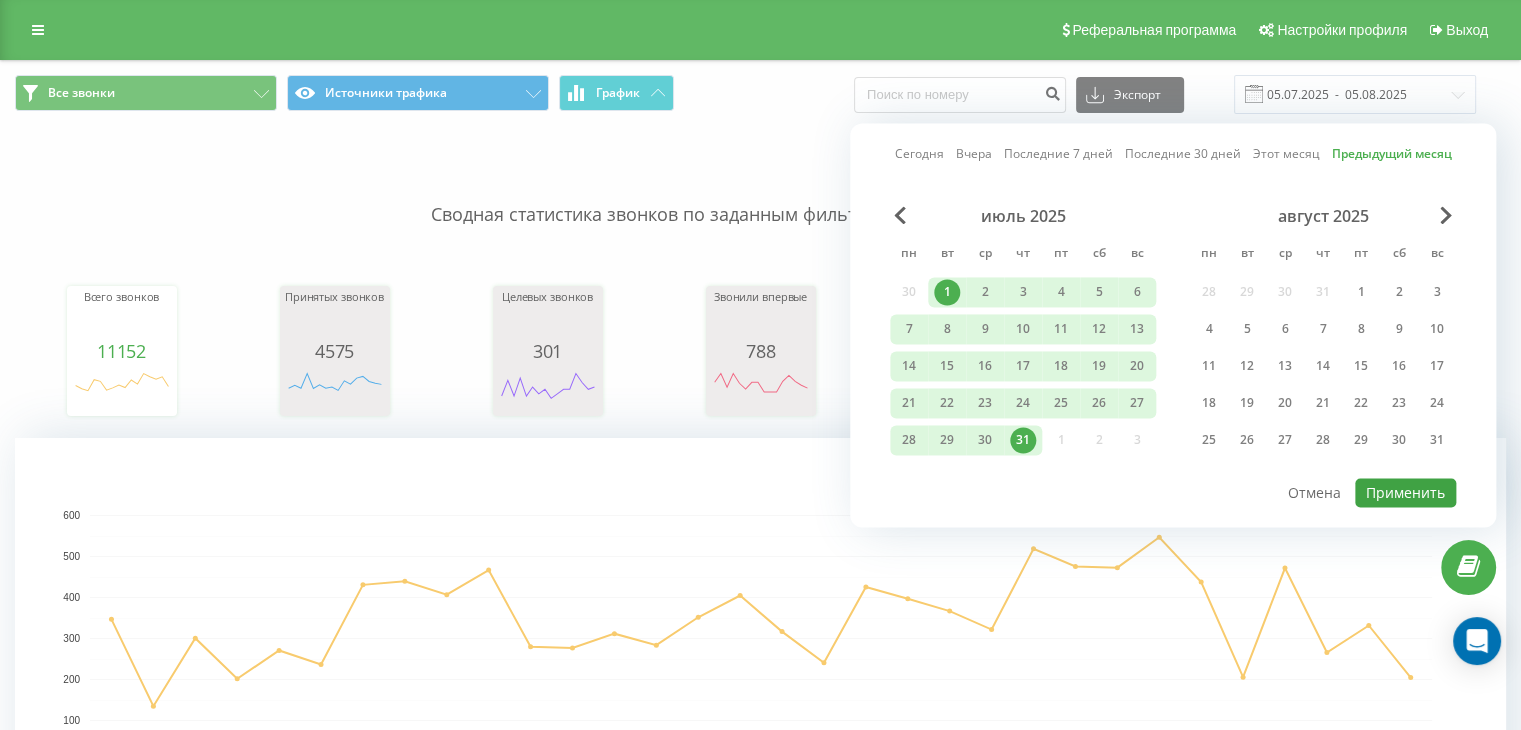 type on "01.07.2025  -  31.07.2025" 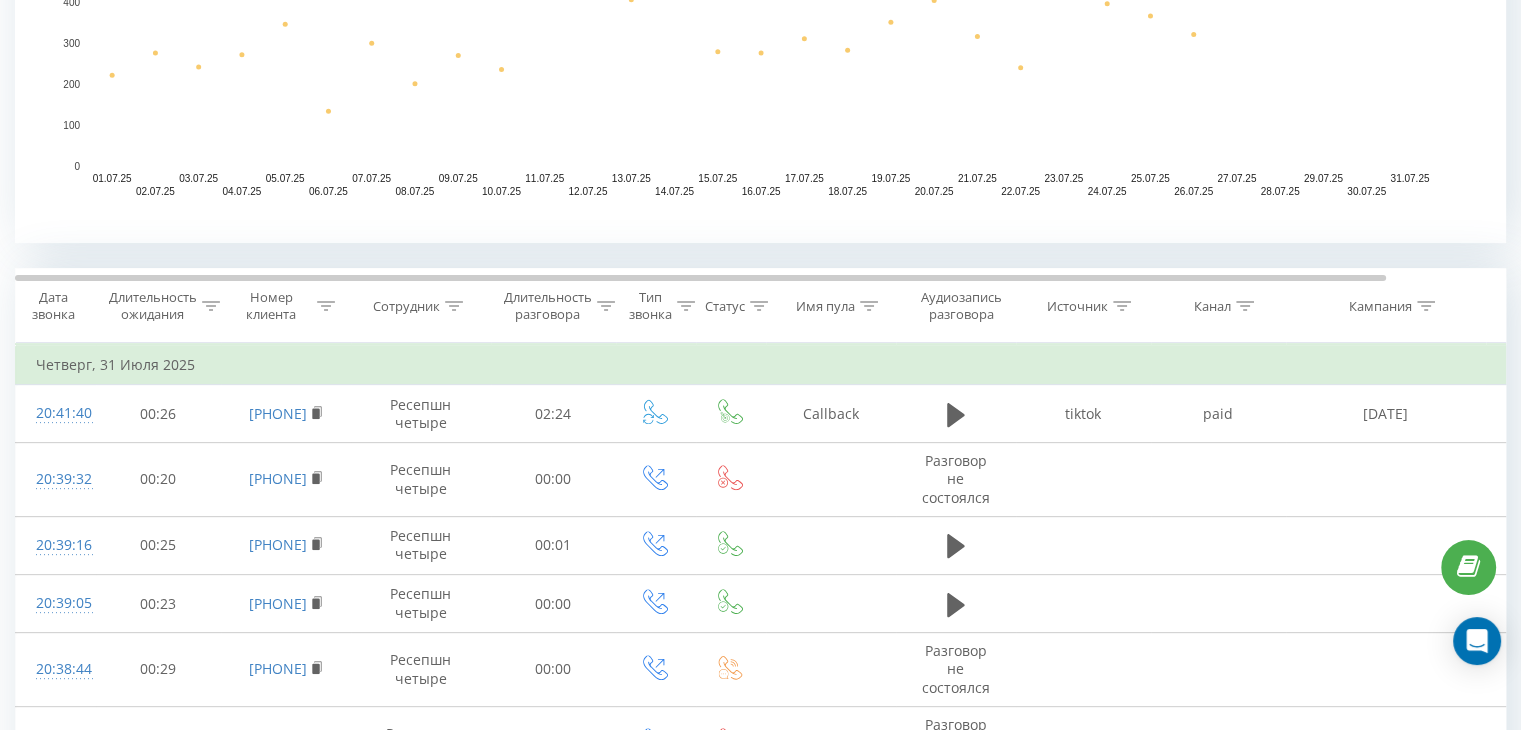 scroll, scrollTop: 600, scrollLeft: 0, axis: vertical 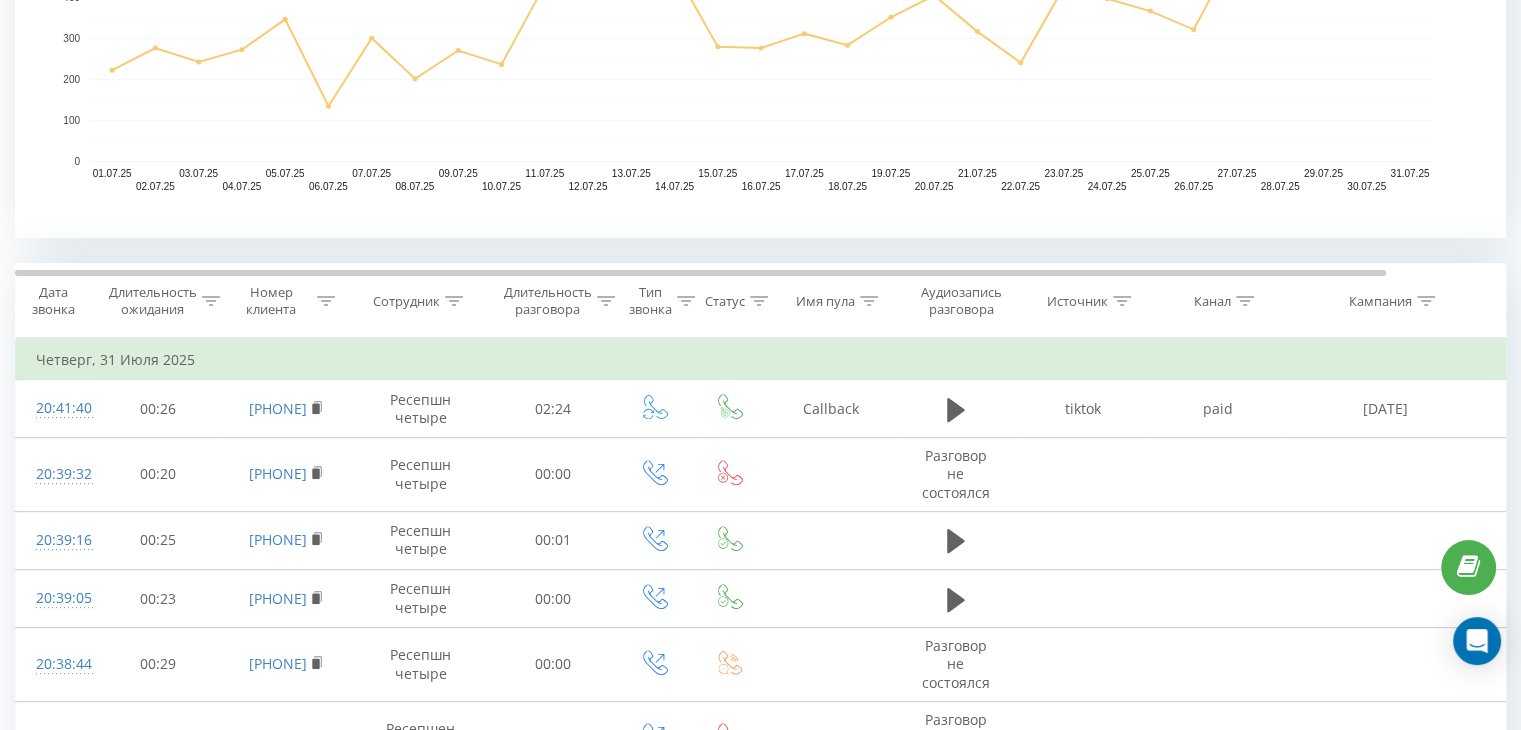 click 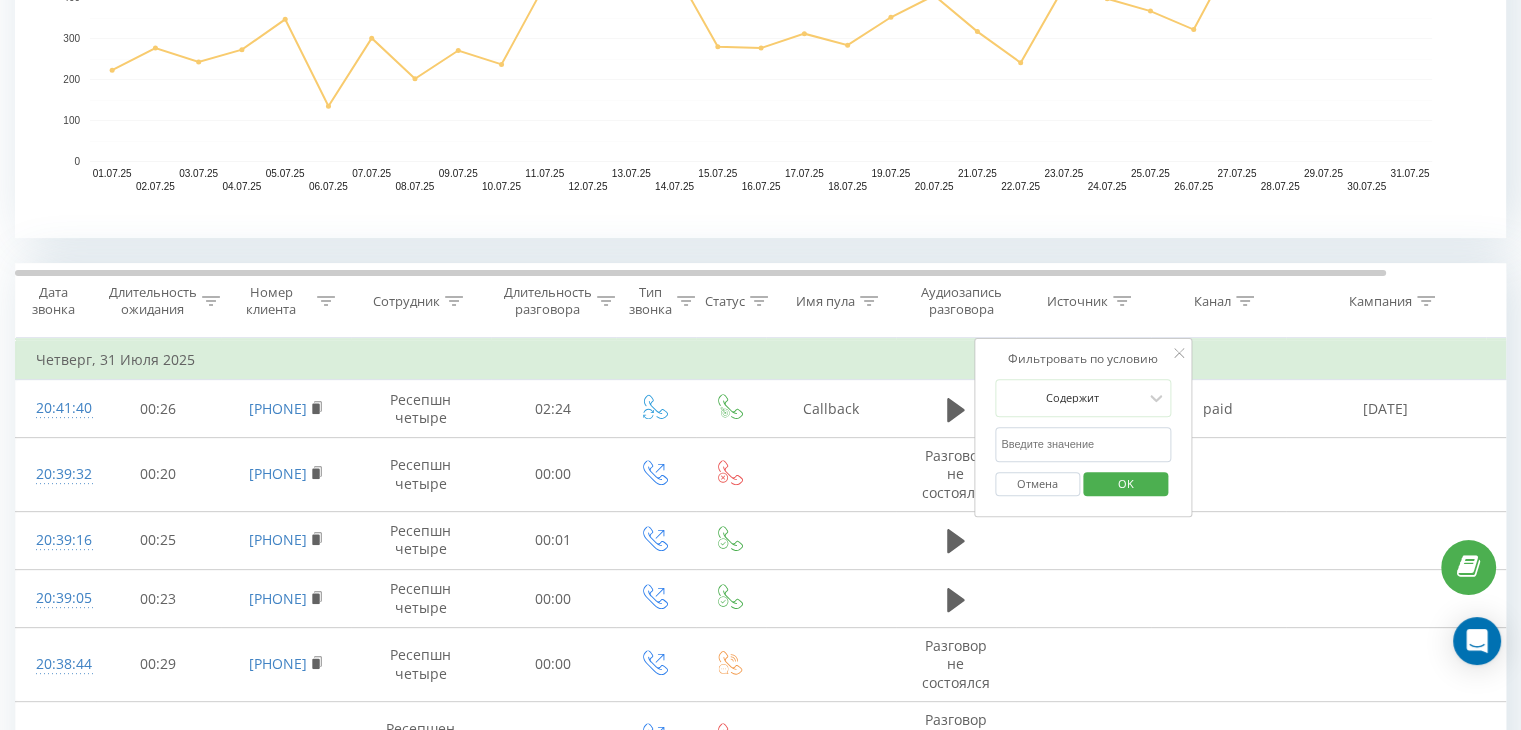 click at bounding box center (1083, 444) 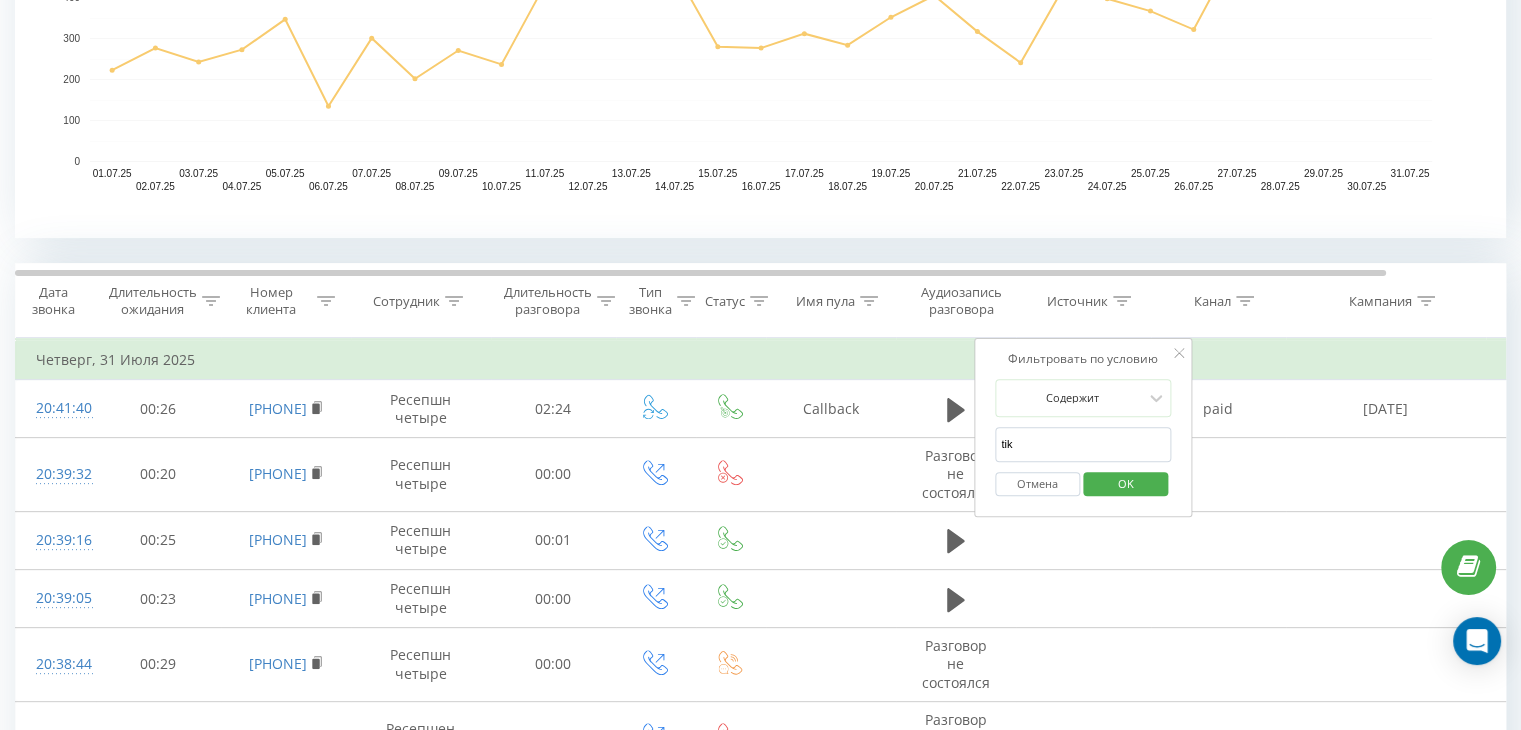 click on "OK" at bounding box center [1126, 483] 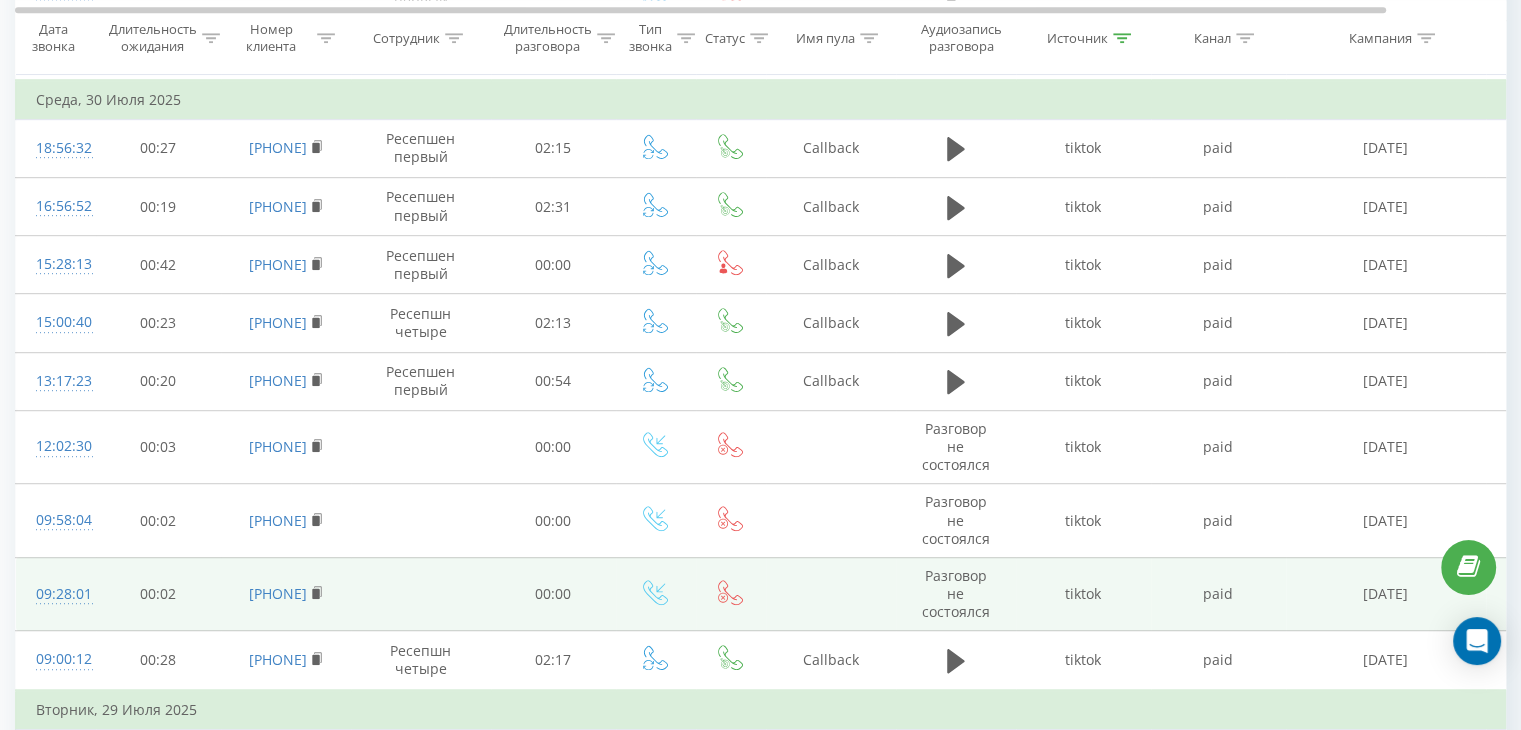 scroll, scrollTop: 1080, scrollLeft: 0, axis: vertical 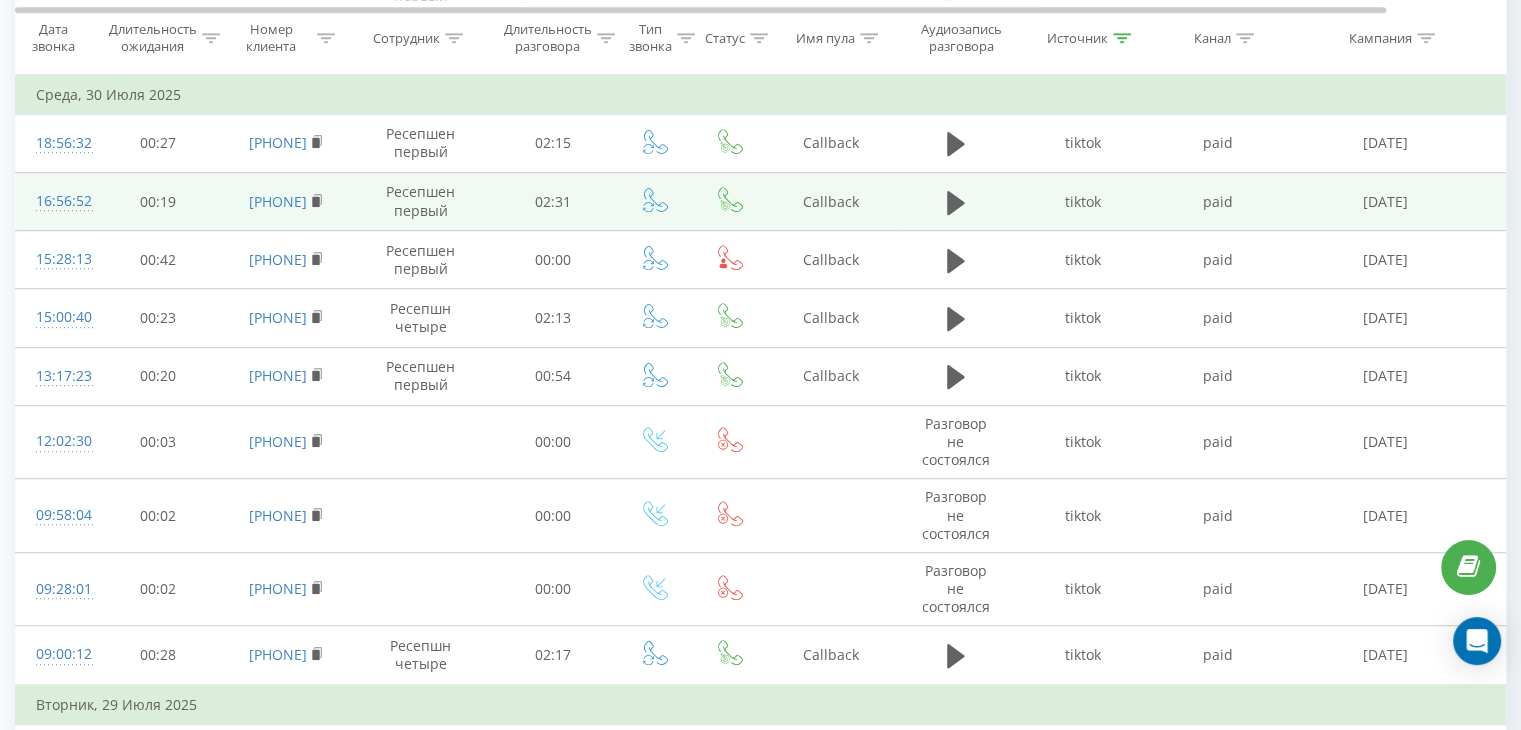 click on "tiktok" at bounding box center [1083, 202] 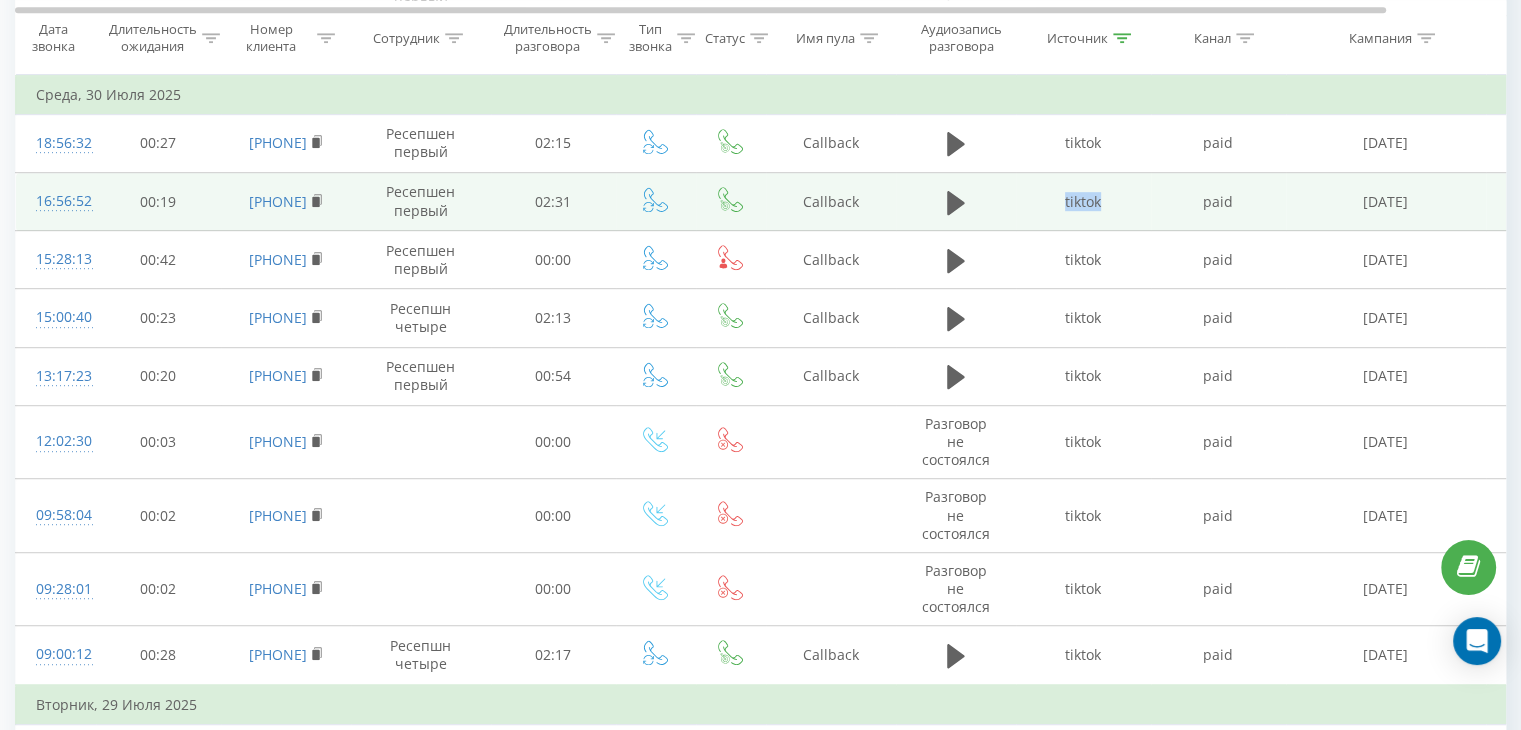 click on "tiktok" at bounding box center [1083, 202] 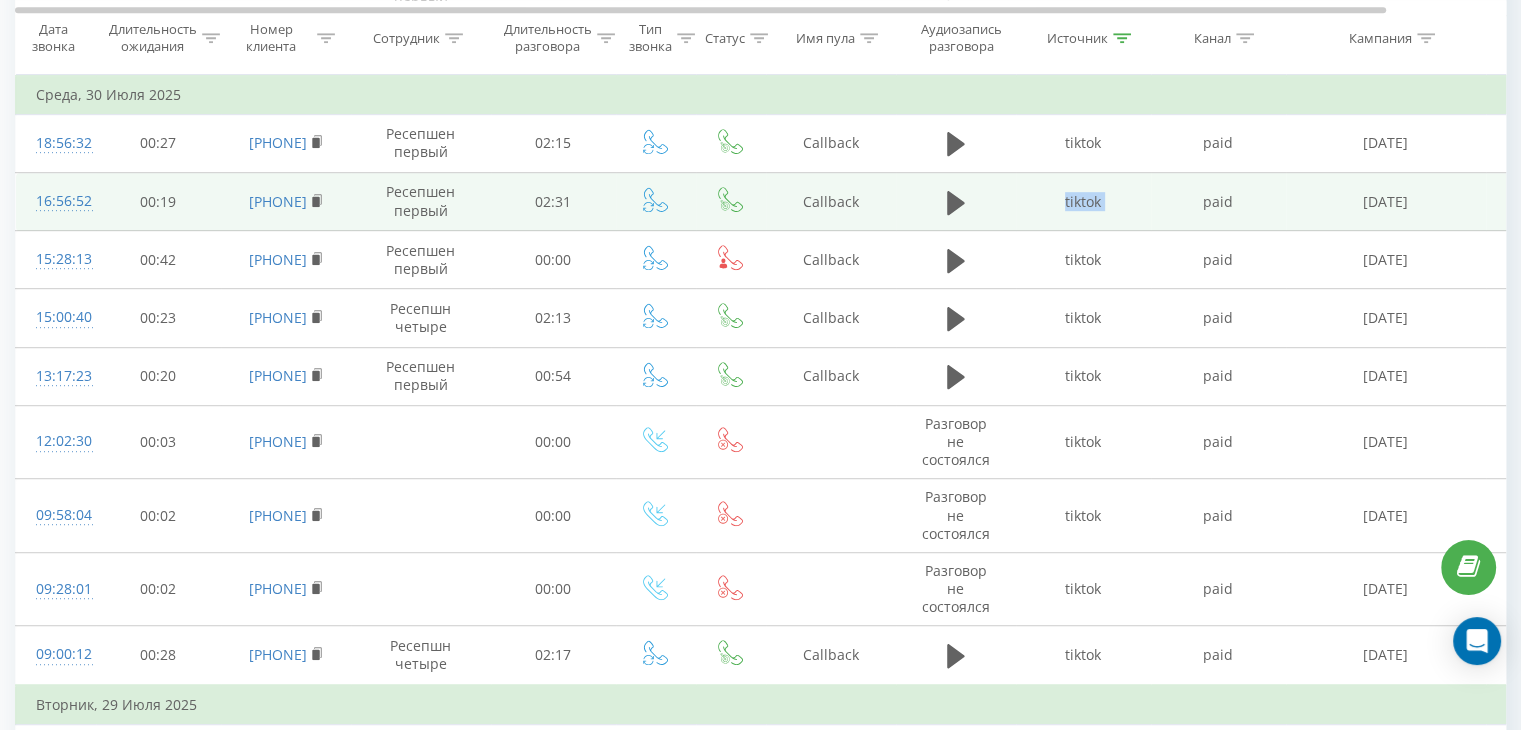 click on "tiktok" at bounding box center (1083, 202) 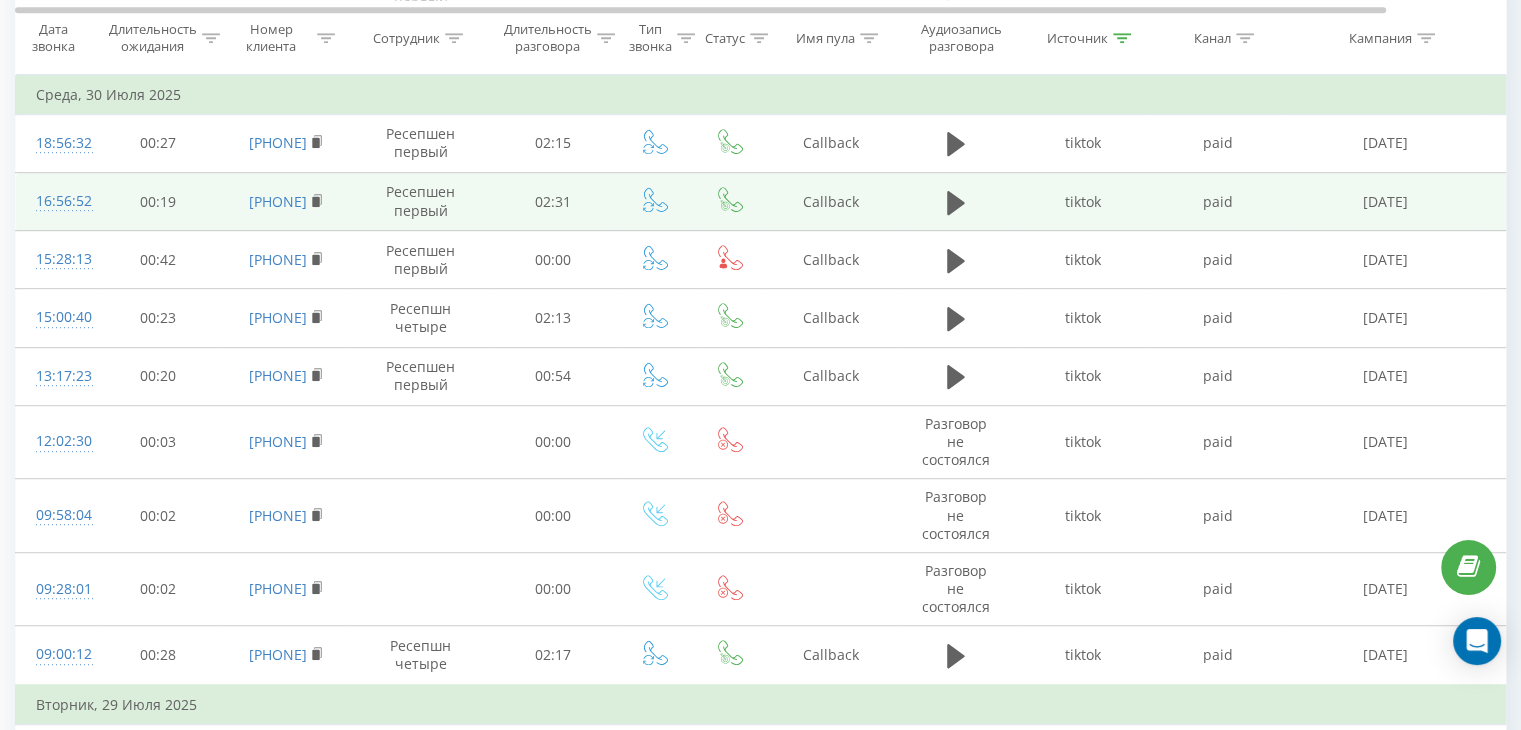 click on "28/07/25" at bounding box center [1386, 202] 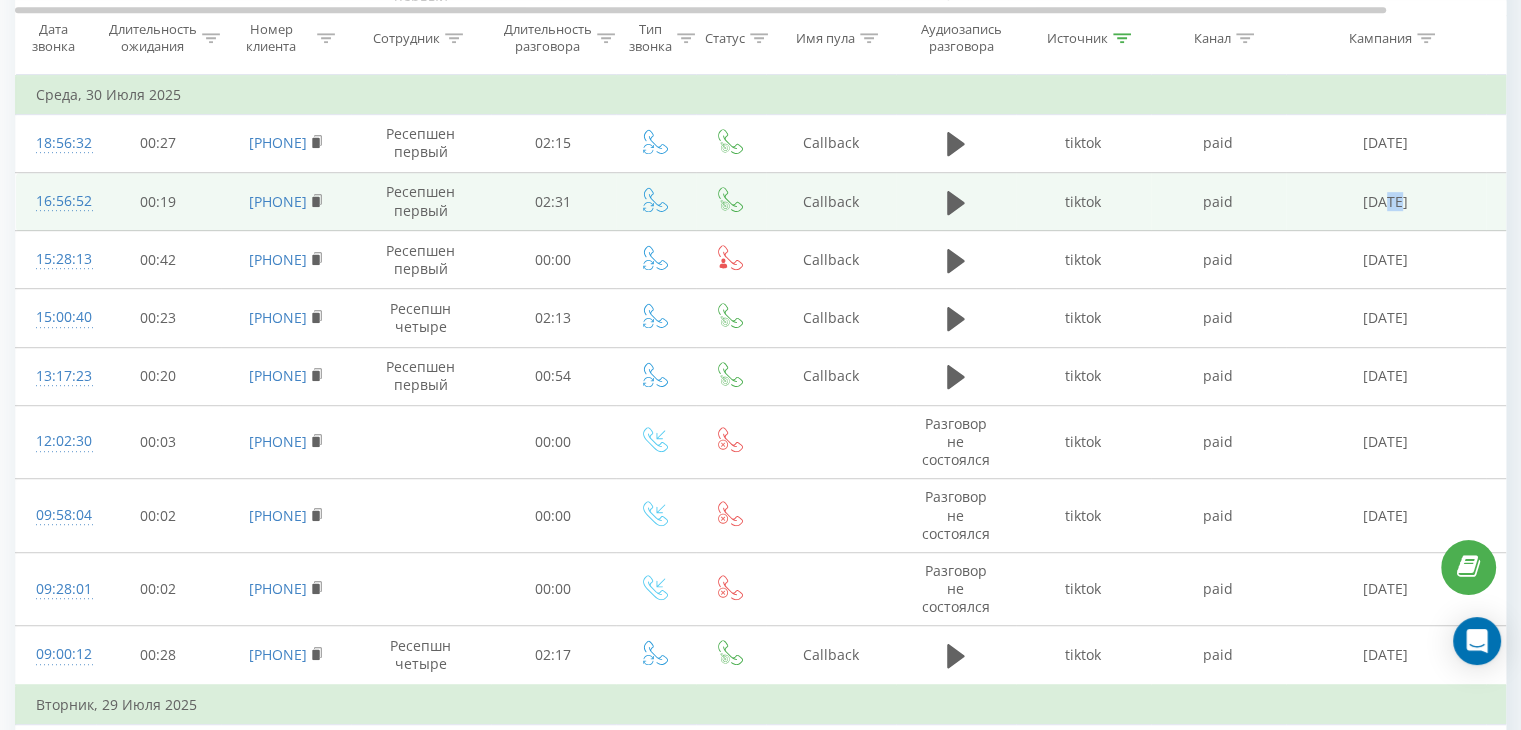 click on "28/07/25" at bounding box center [1386, 202] 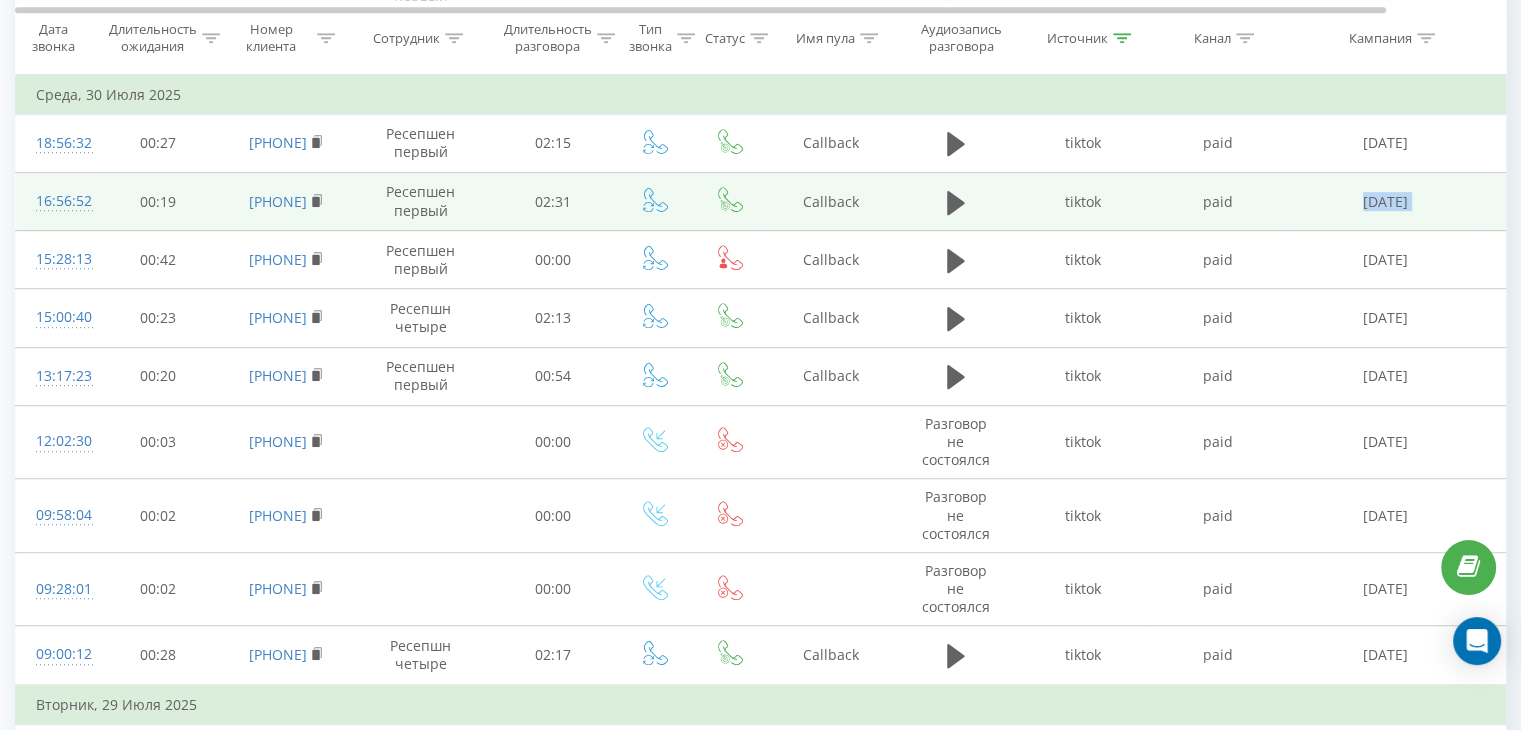 click on "28/07/25" at bounding box center (1386, 202) 